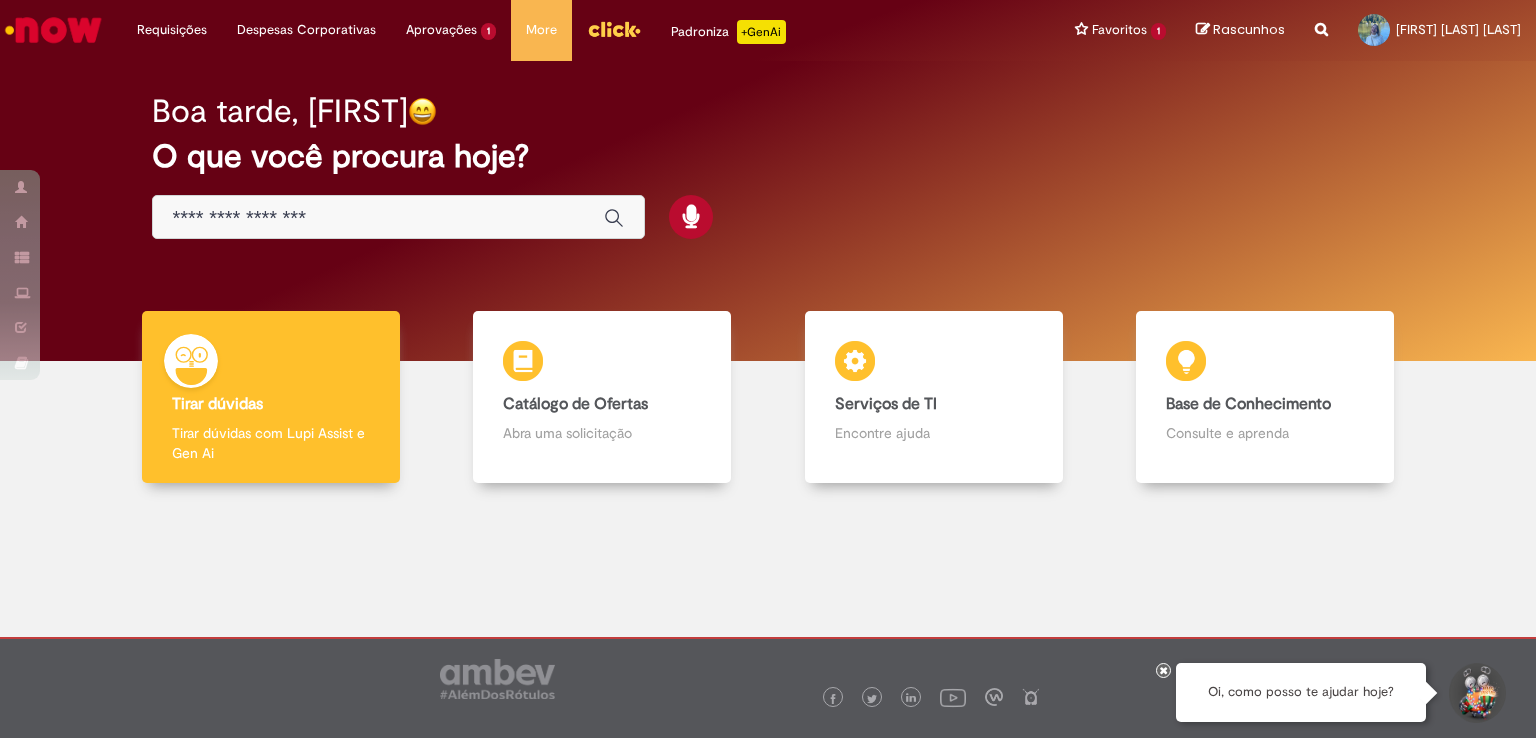 scroll, scrollTop: 0, scrollLeft: 0, axis: both 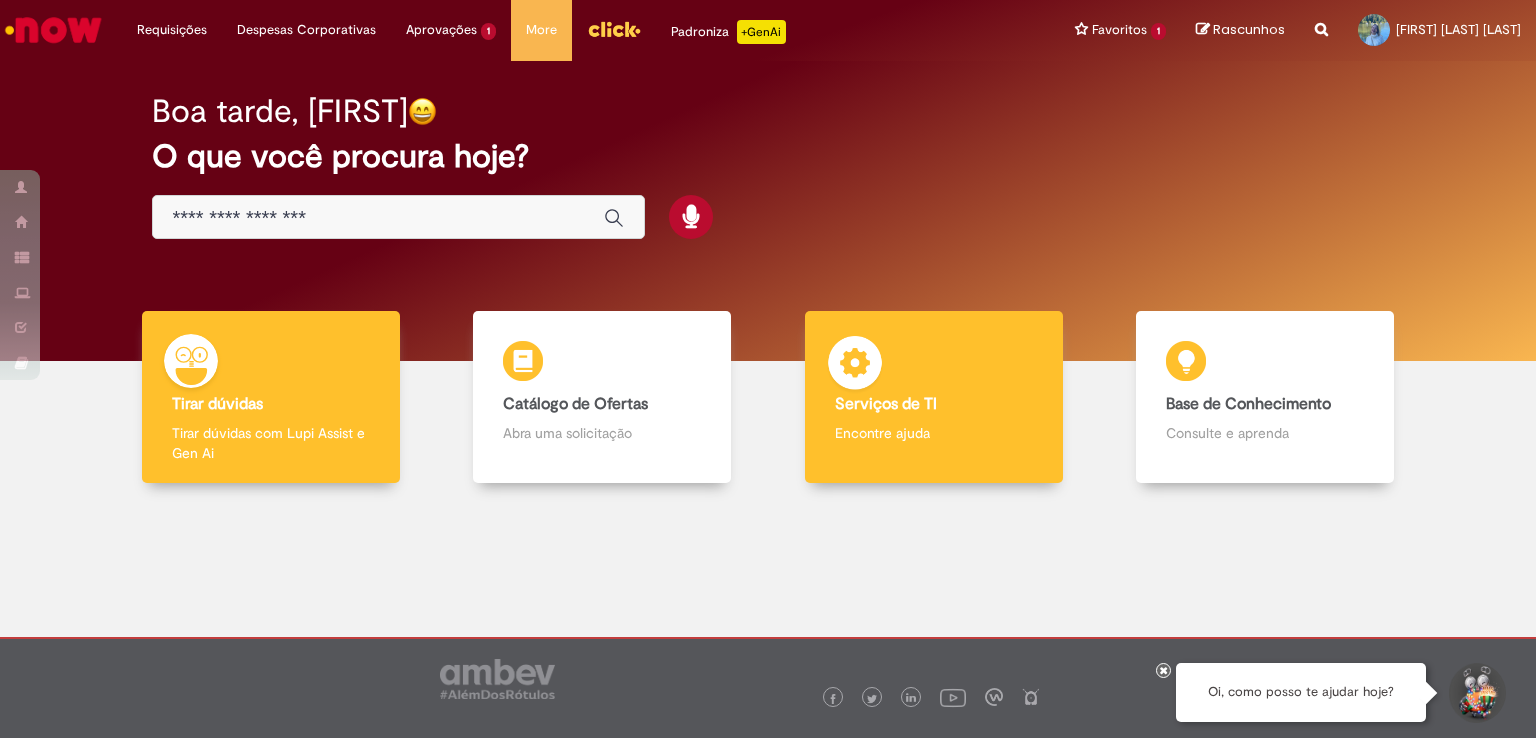 click at bounding box center (855, 366) 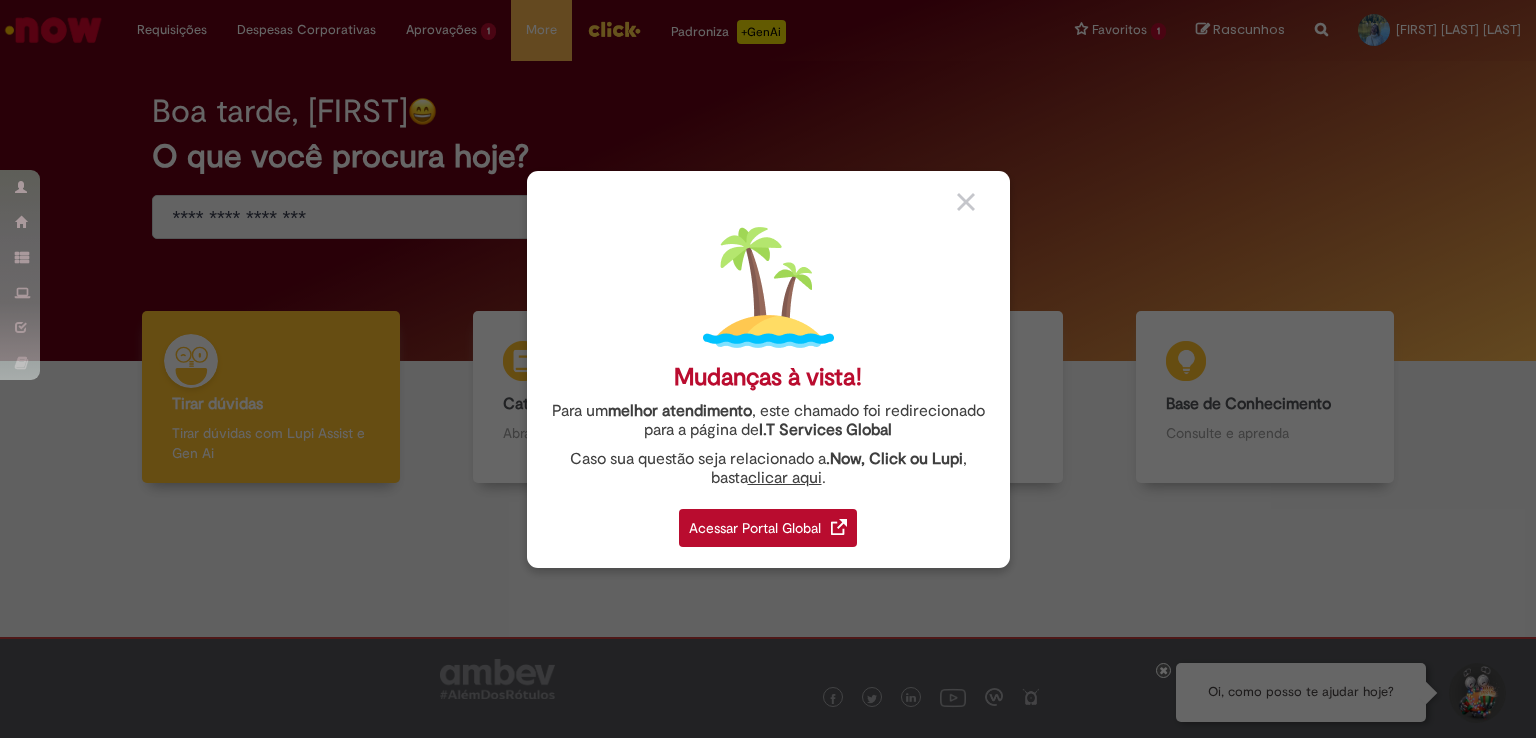 click on "Acessar Portal Global" at bounding box center [768, 528] 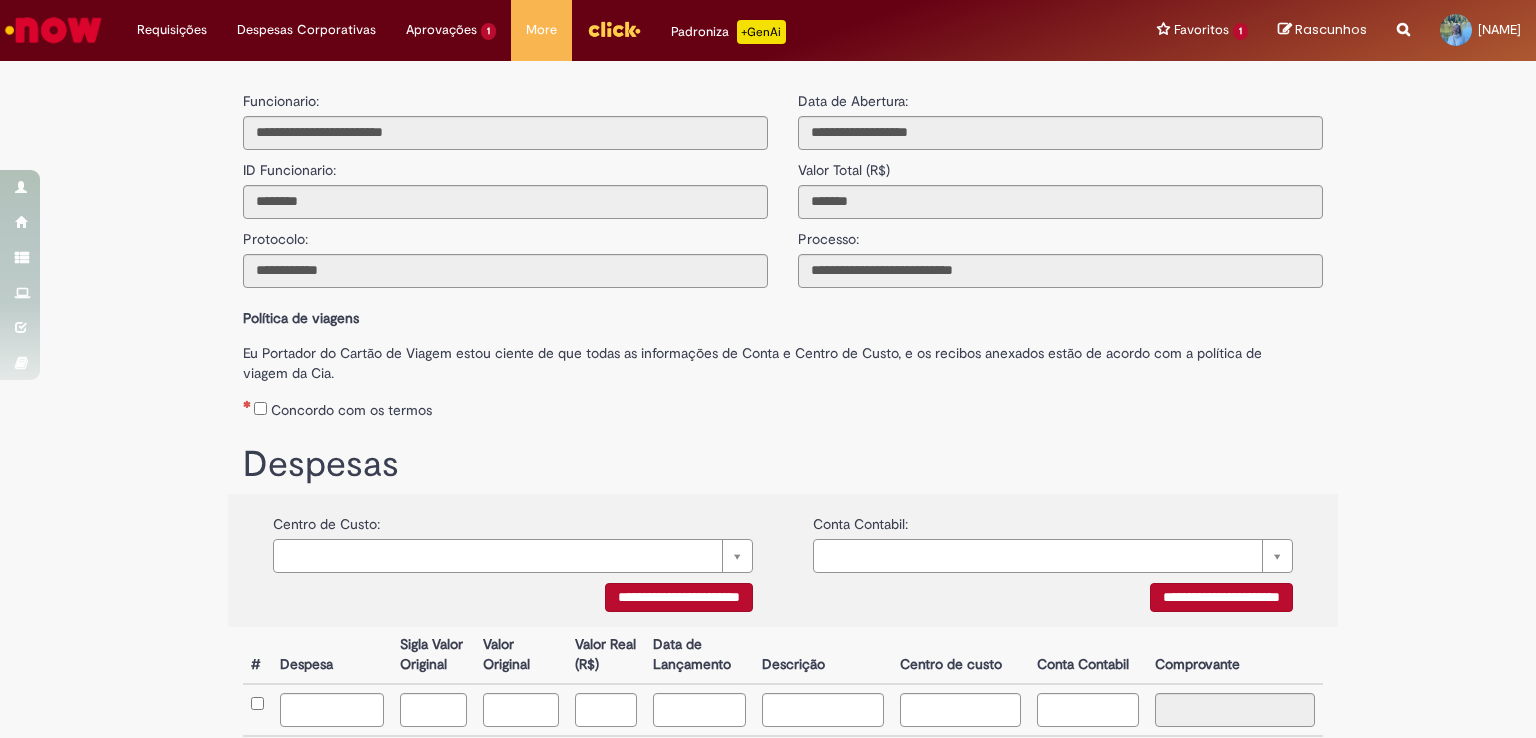 scroll, scrollTop: 0, scrollLeft: 0, axis: both 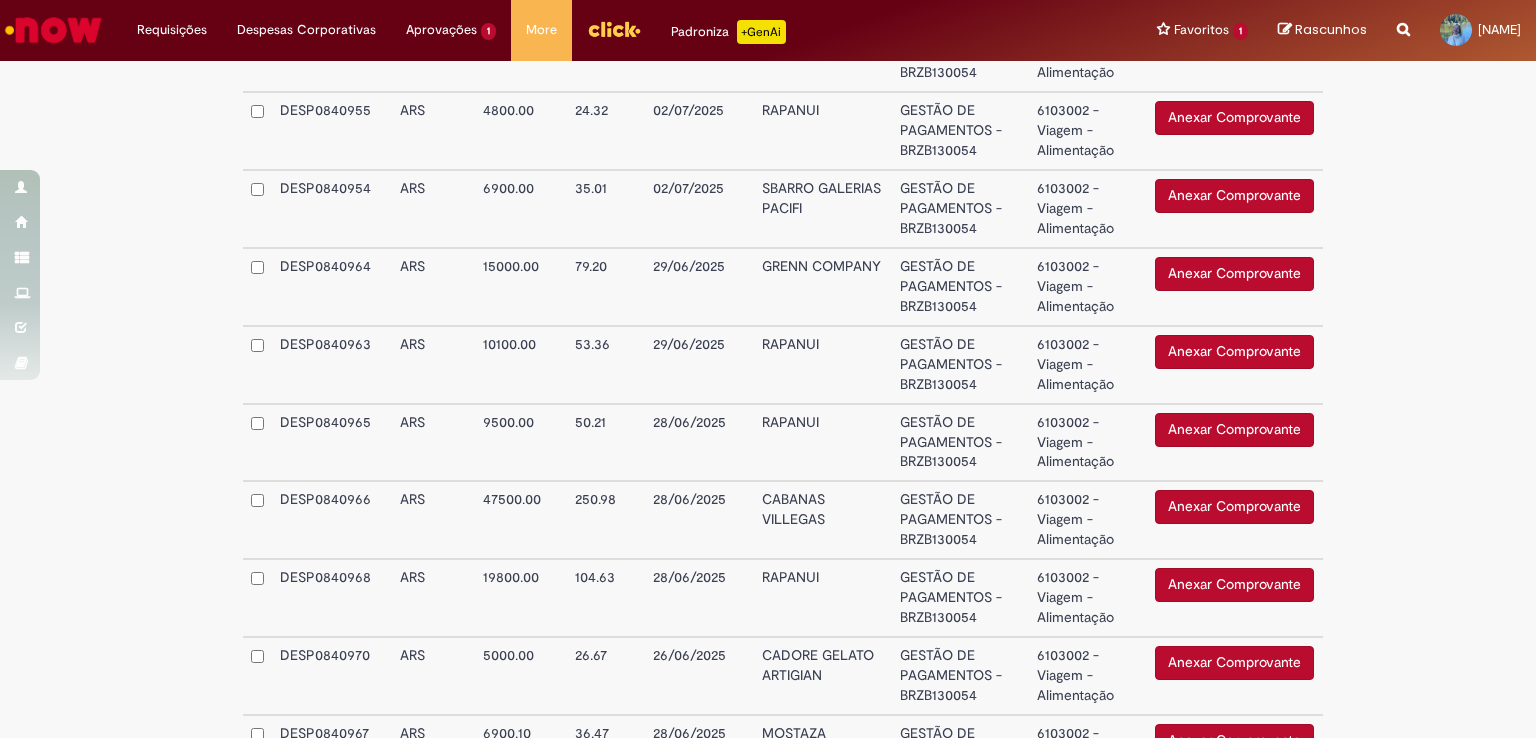 click on "Anexar Comprovante" at bounding box center [1234, 430] 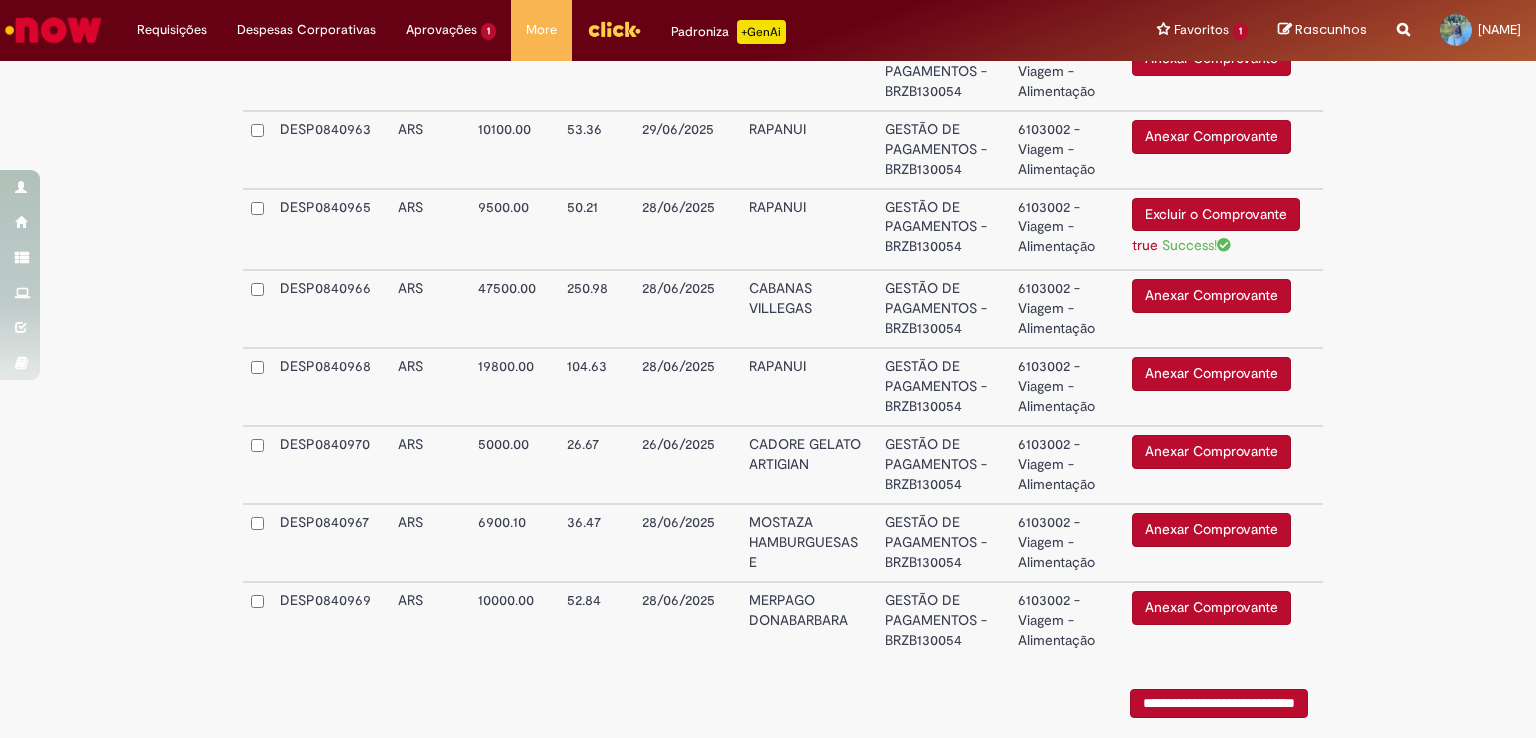 scroll, scrollTop: 1546, scrollLeft: 0, axis: vertical 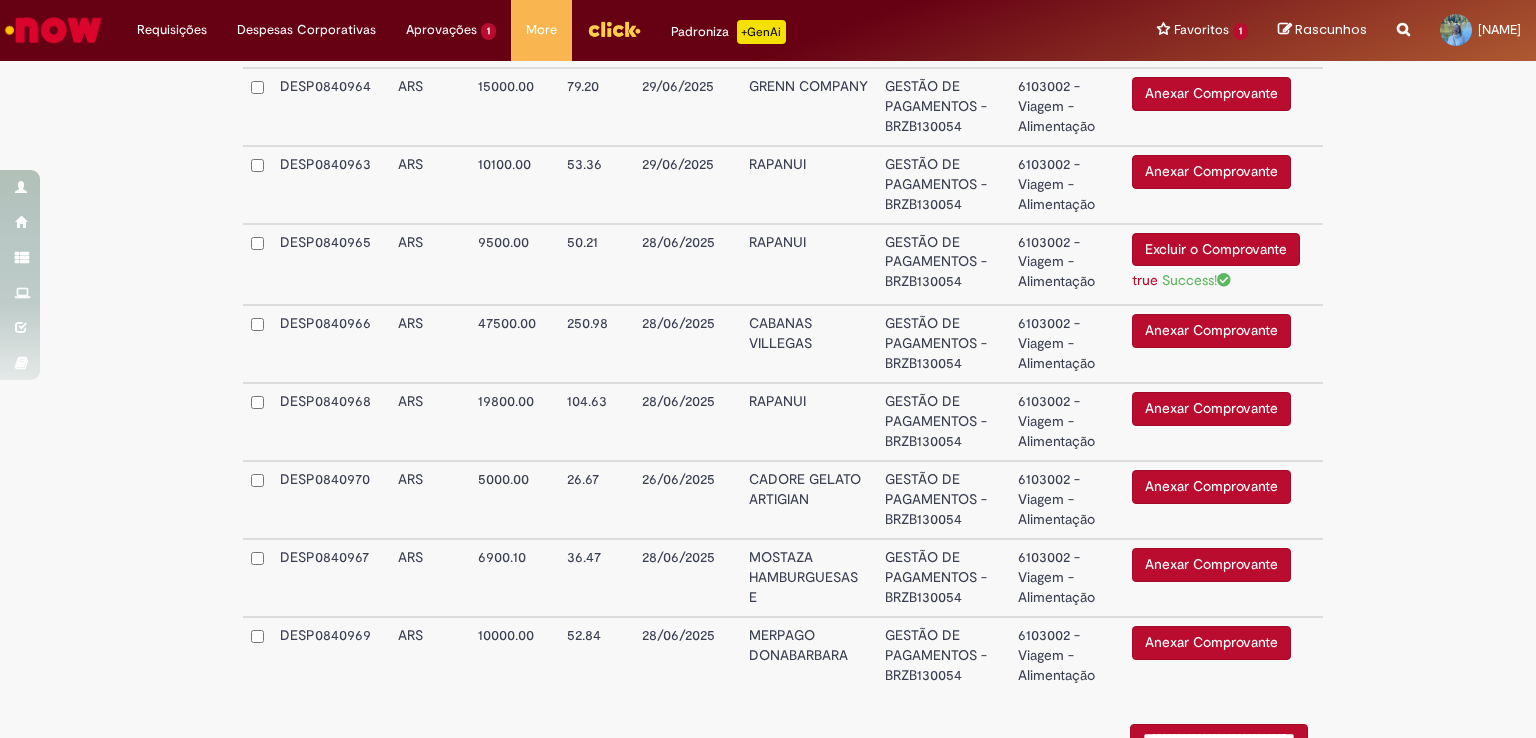 click on "Anexar Comprovante" at bounding box center [1211, 331] 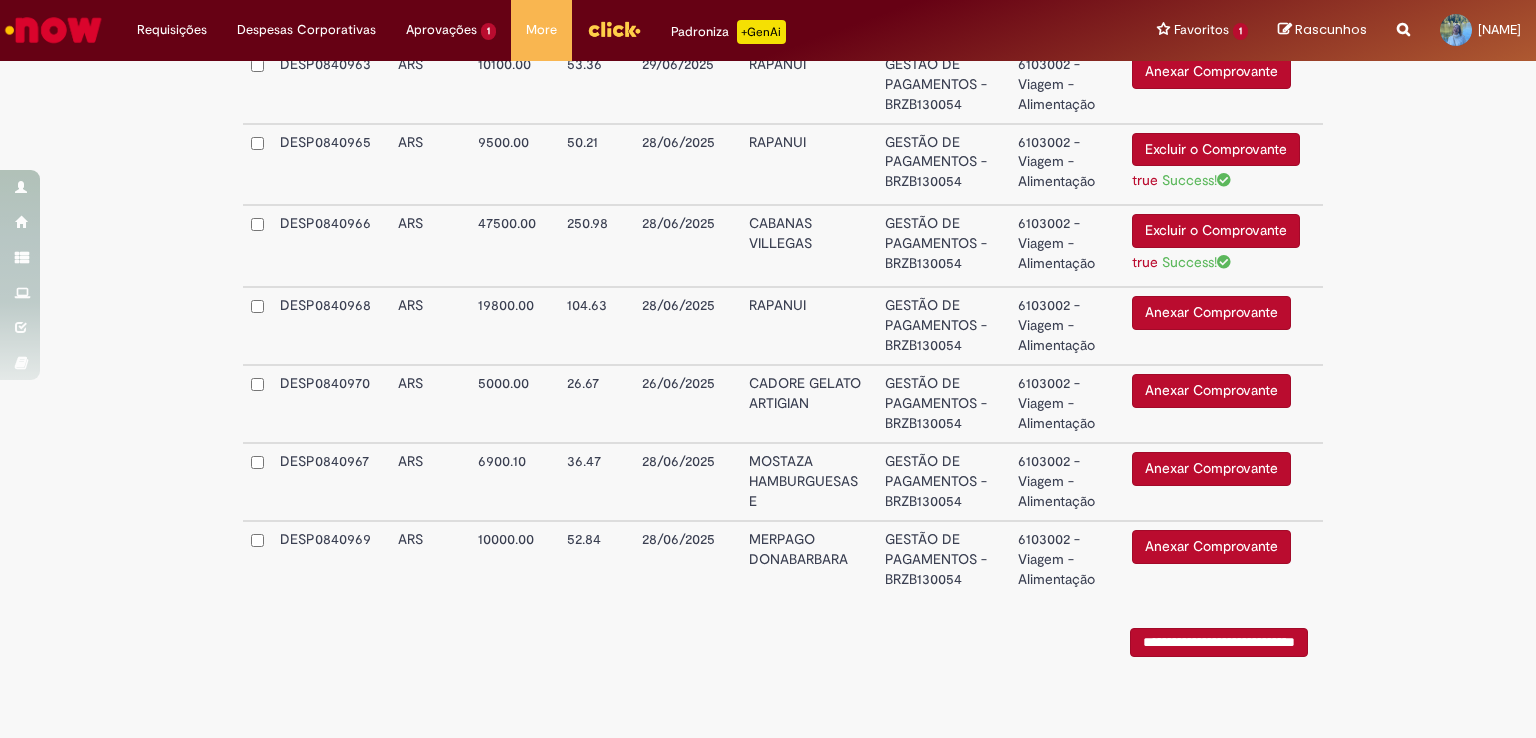 scroll, scrollTop: 1546, scrollLeft: 0, axis: vertical 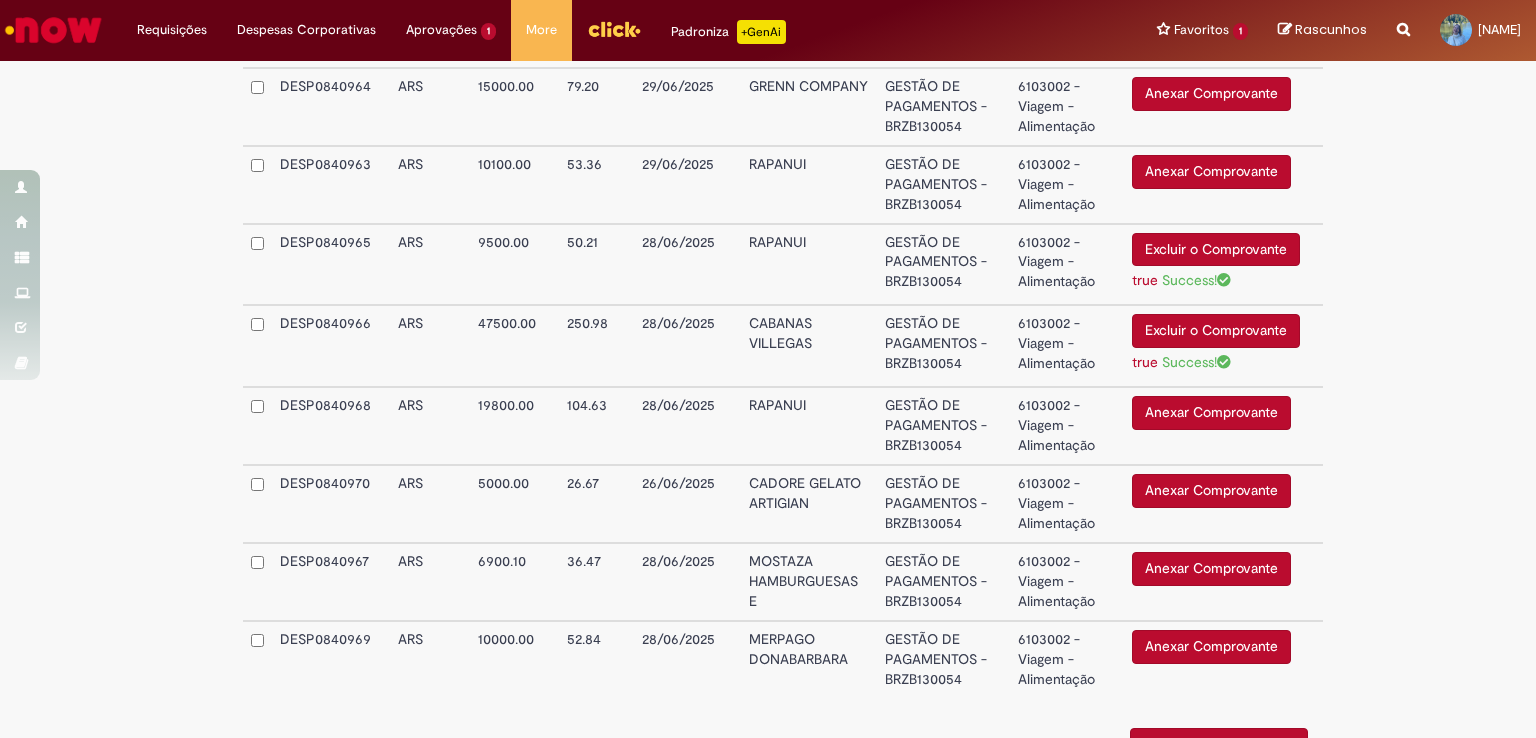 click on "Excluir o Comprovante" at bounding box center (1216, 250) 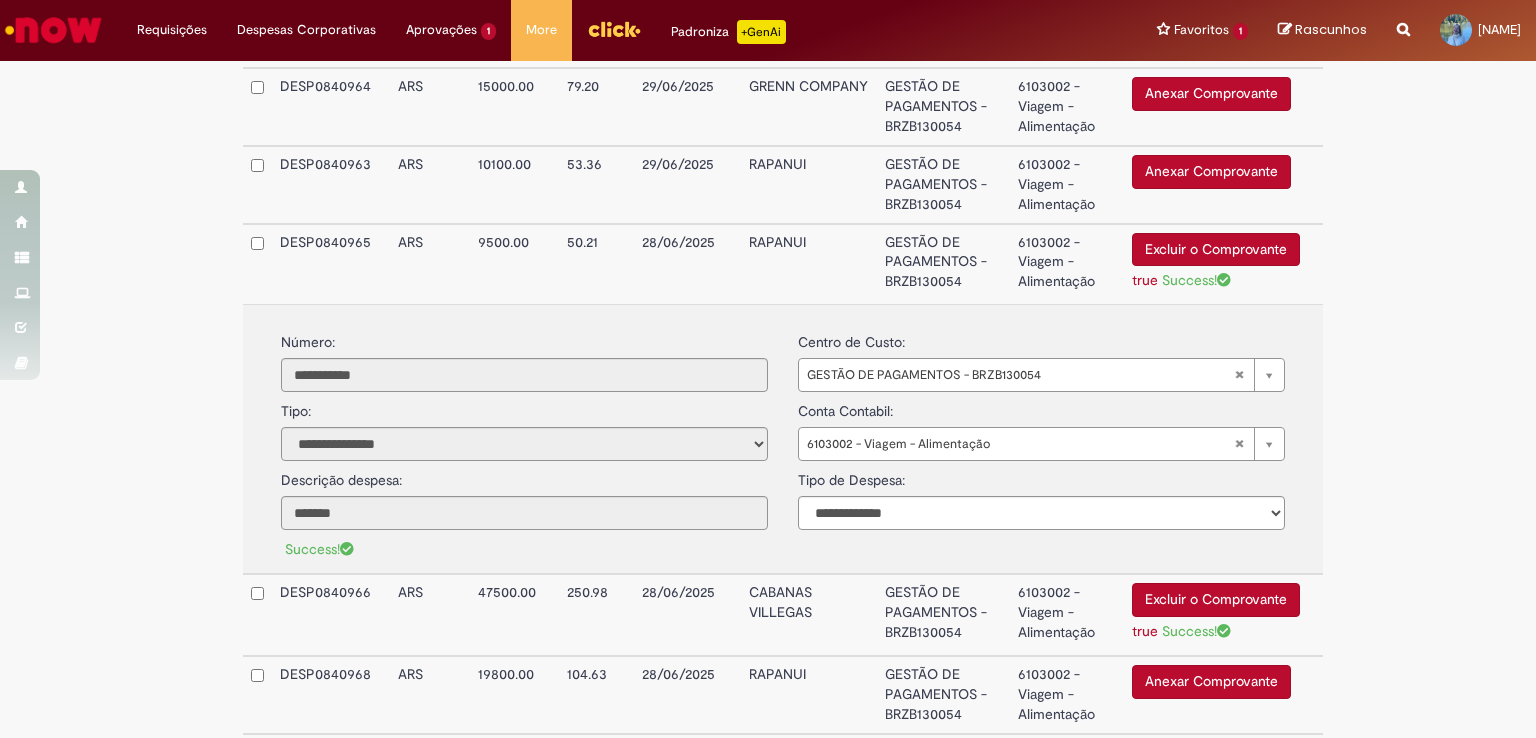 scroll, scrollTop: 1546, scrollLeft: 0, axis: vertical 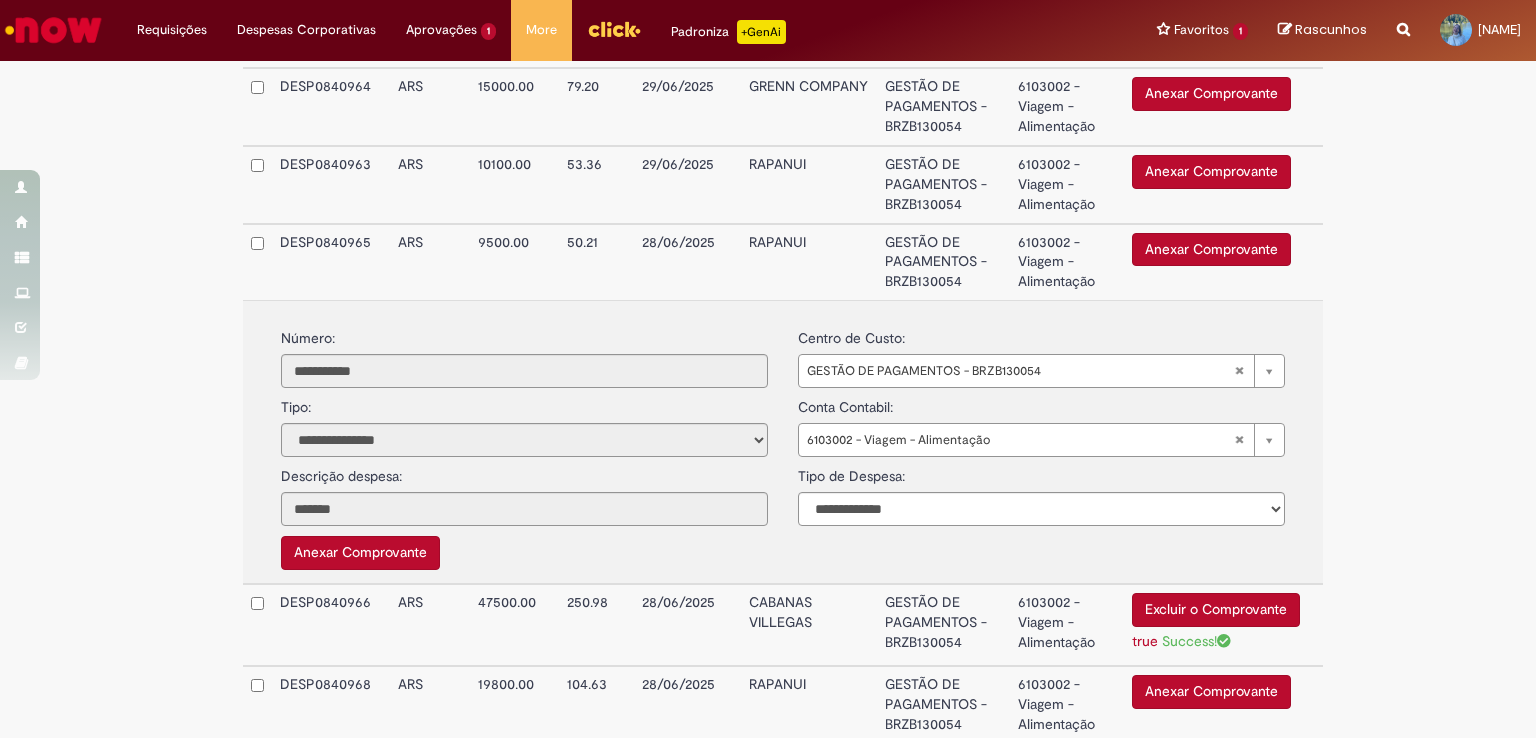 click on "**********" at bounding box center [768, -174] 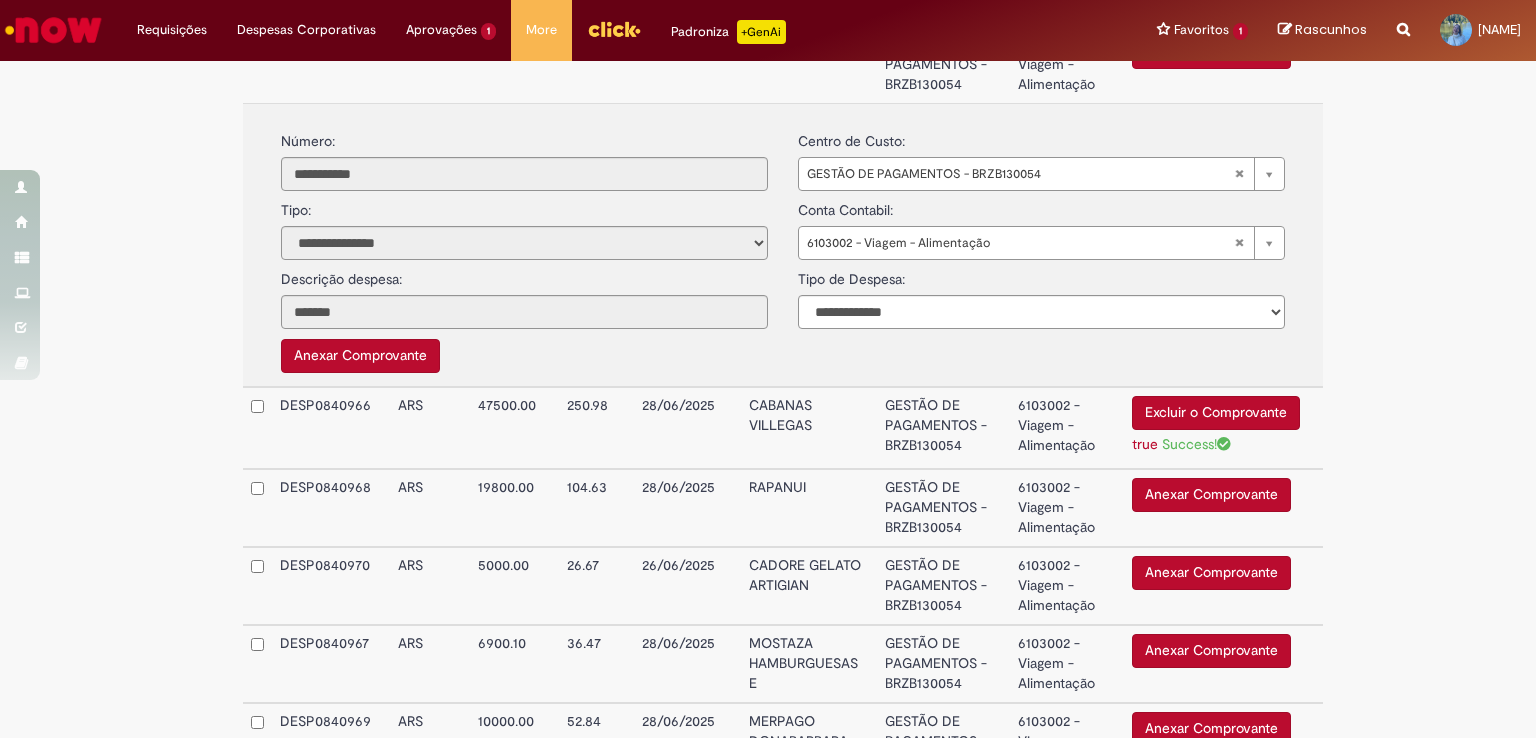 scroll, scrollTop: 1746, scrollLeft: 0, axis: vertical 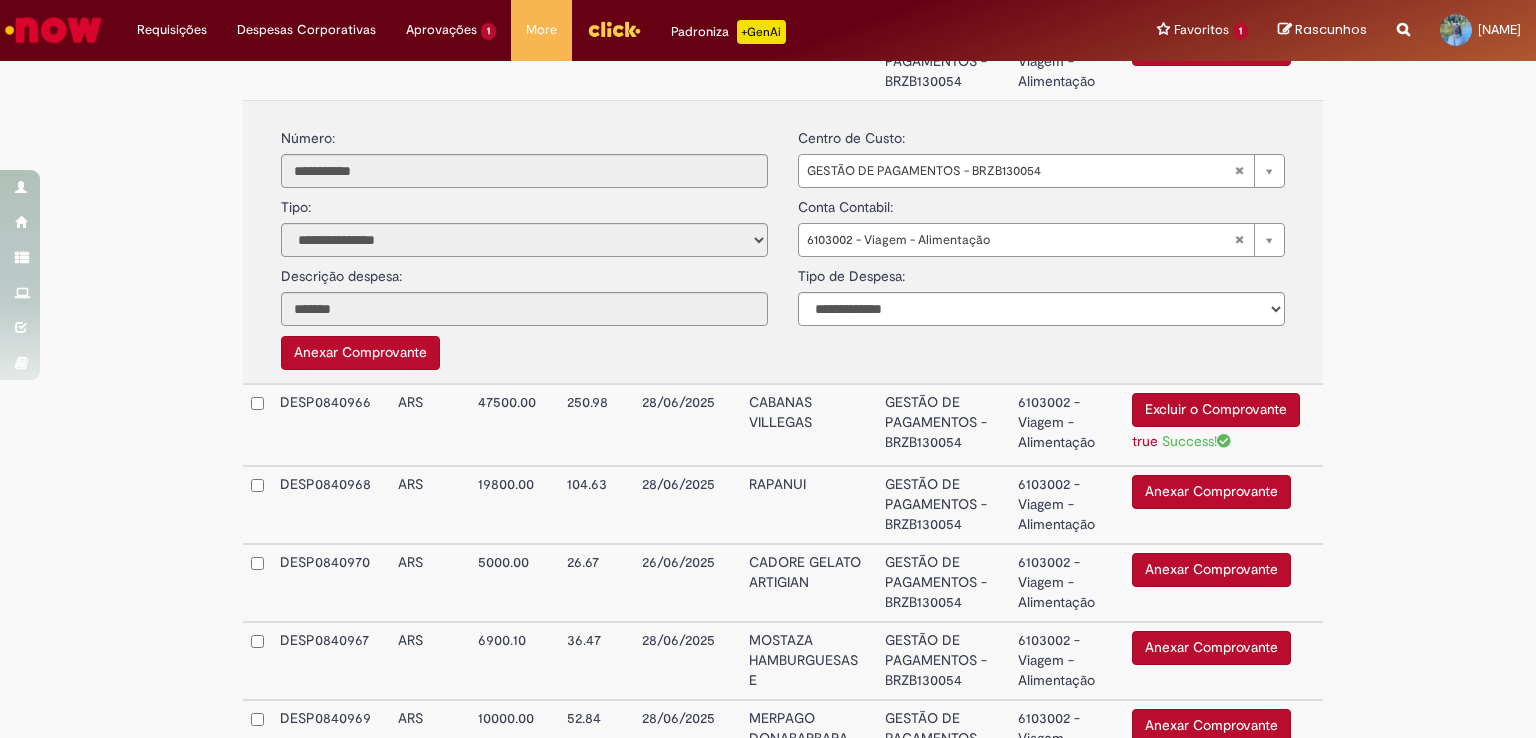 drag, startPoint x: 1484, startPoint y: 451, endPoint x: 1488, endPoint y: 497, distance: 46.173584 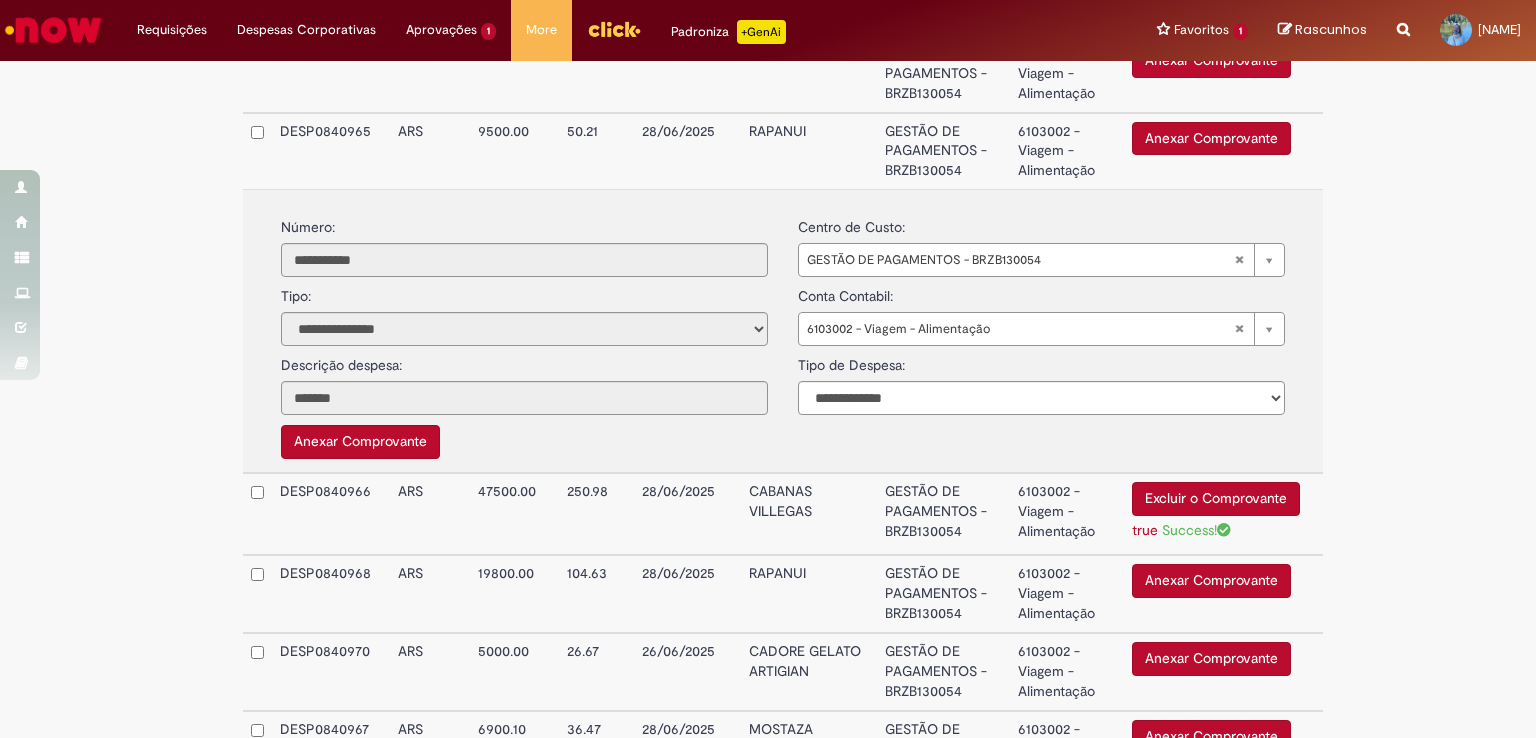 scroll, scrollTop: 1546, scrollLeft: 0, axis: vertical 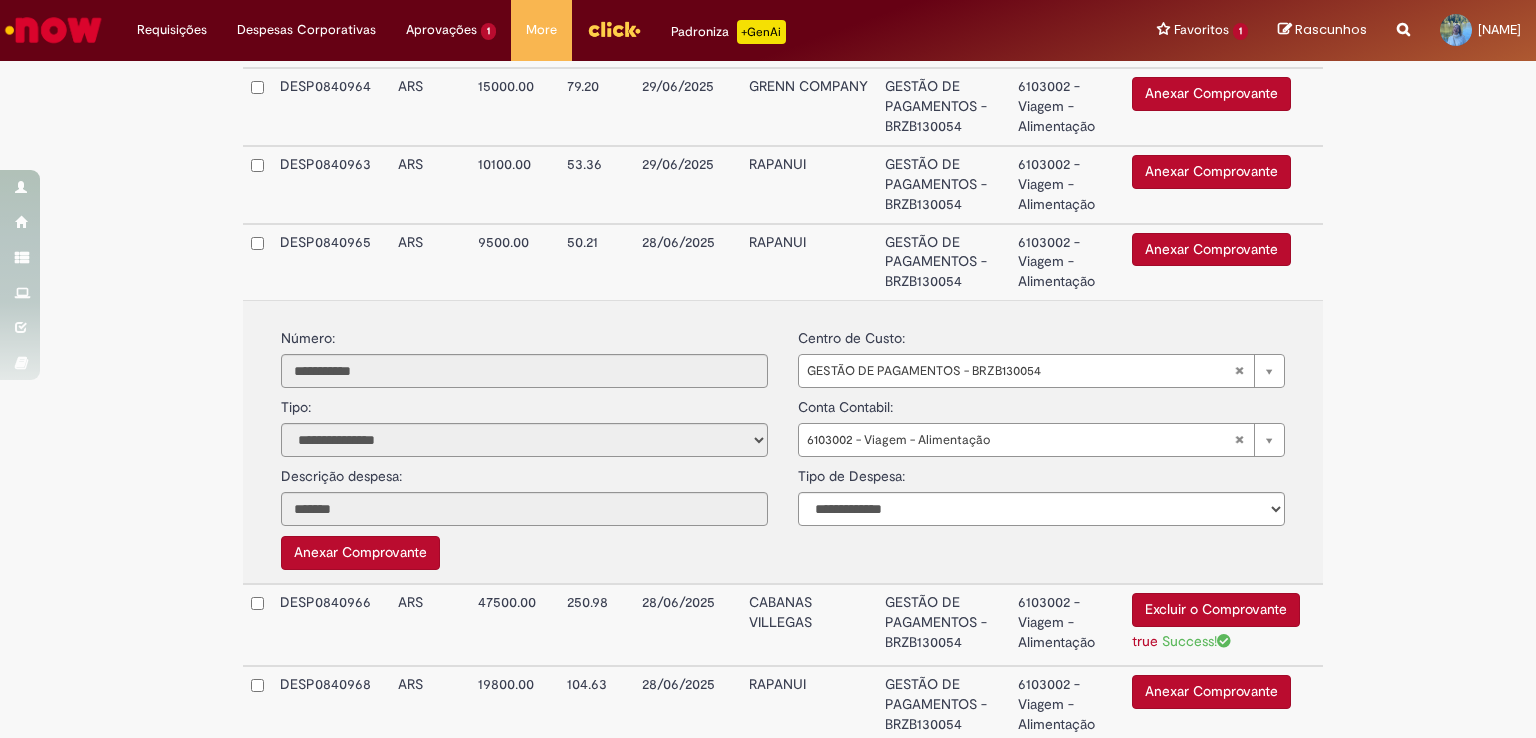 click on "**********" at bounding box center (768, -174) 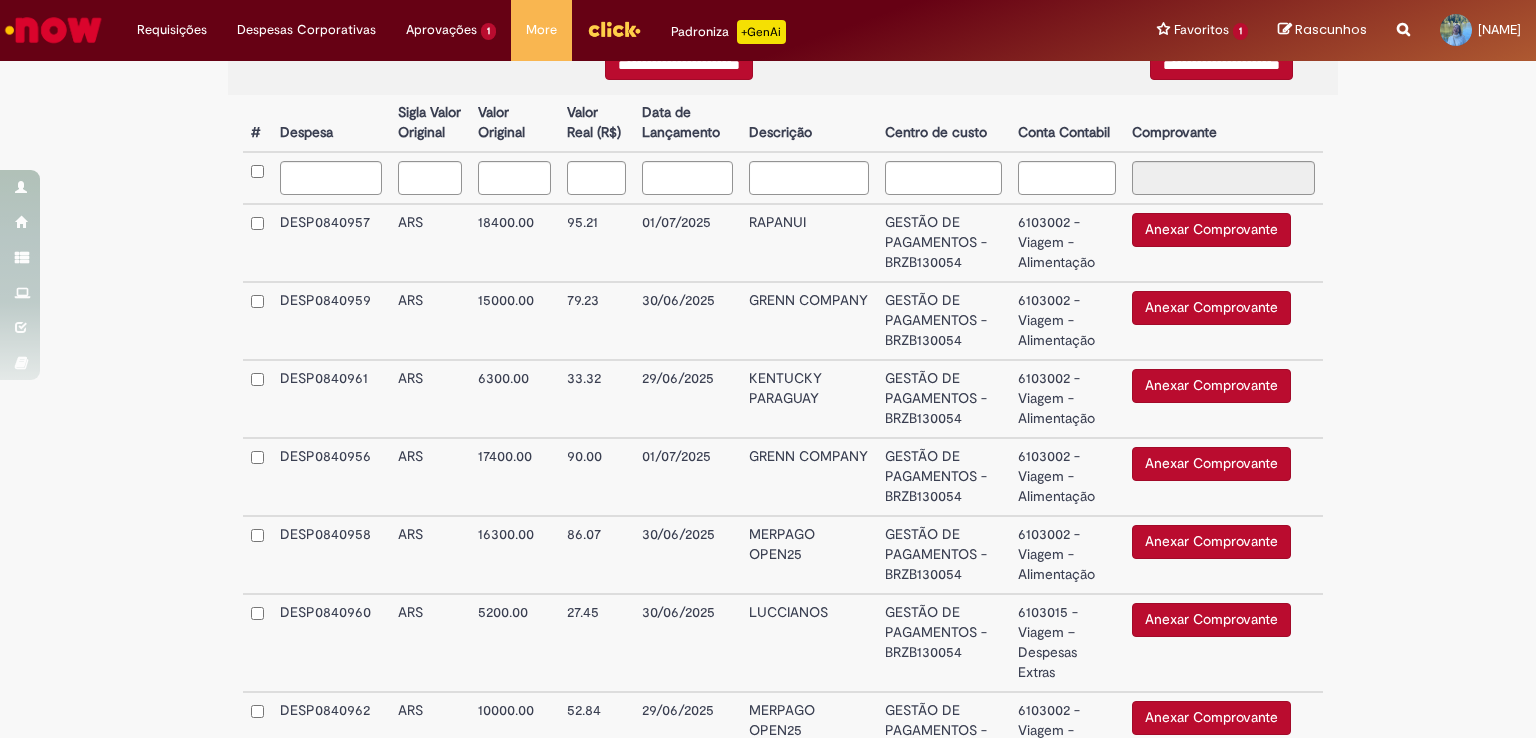scroll, scrollTop: 546, scrollLeft: 0, axis: vertical 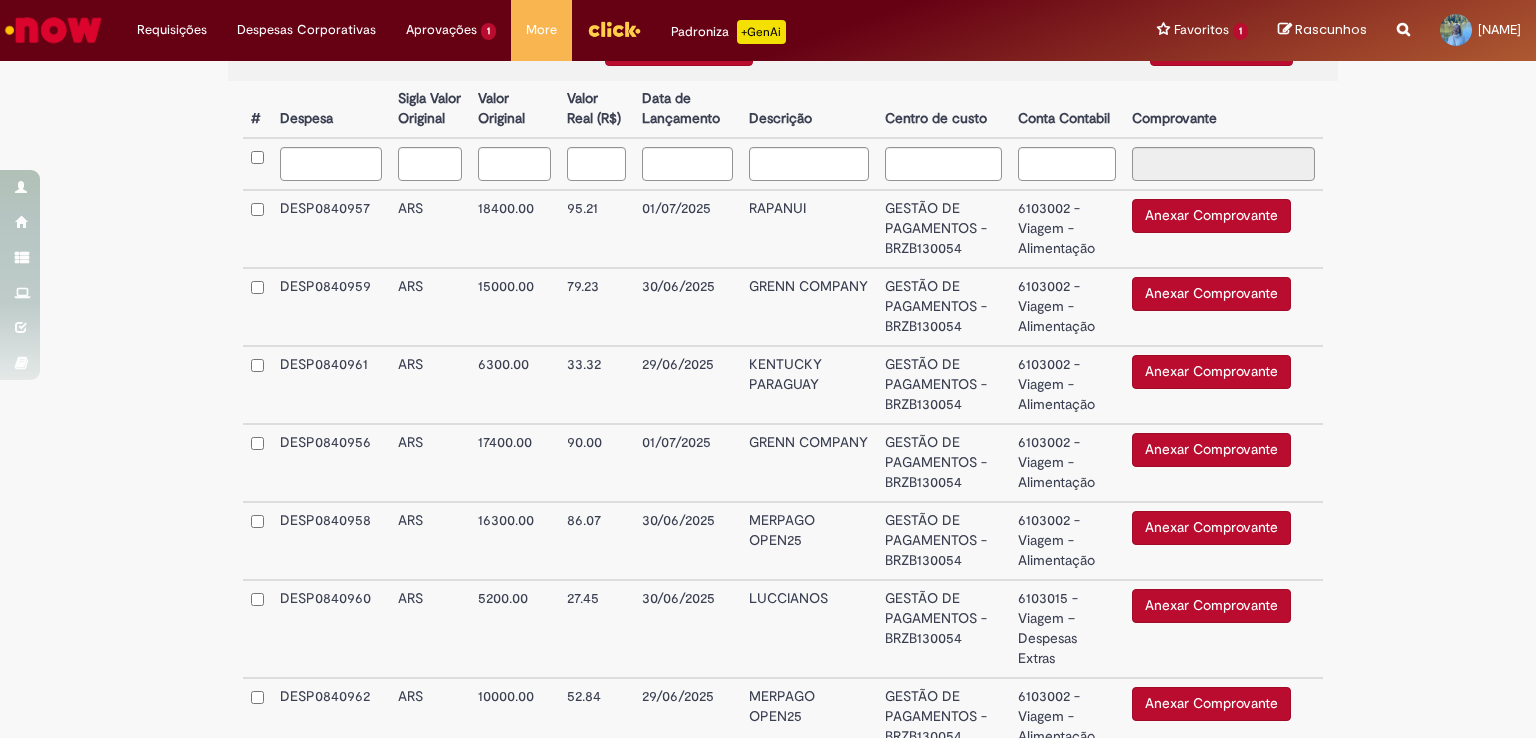 click on "Anexar Comprovante" at bounding box center (1211, 216) 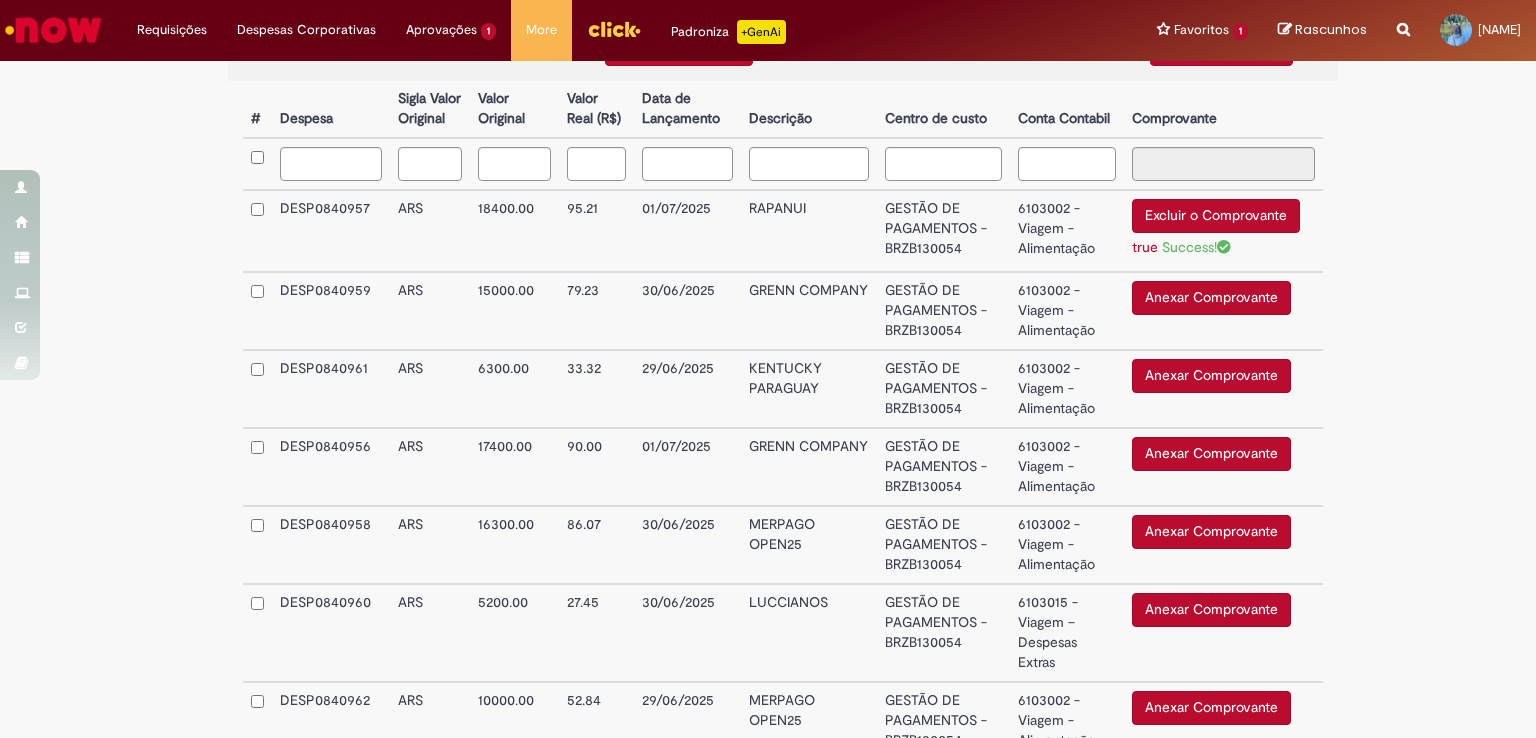 click on "Anexar Comprovante" at bounding box center (1211, 298) 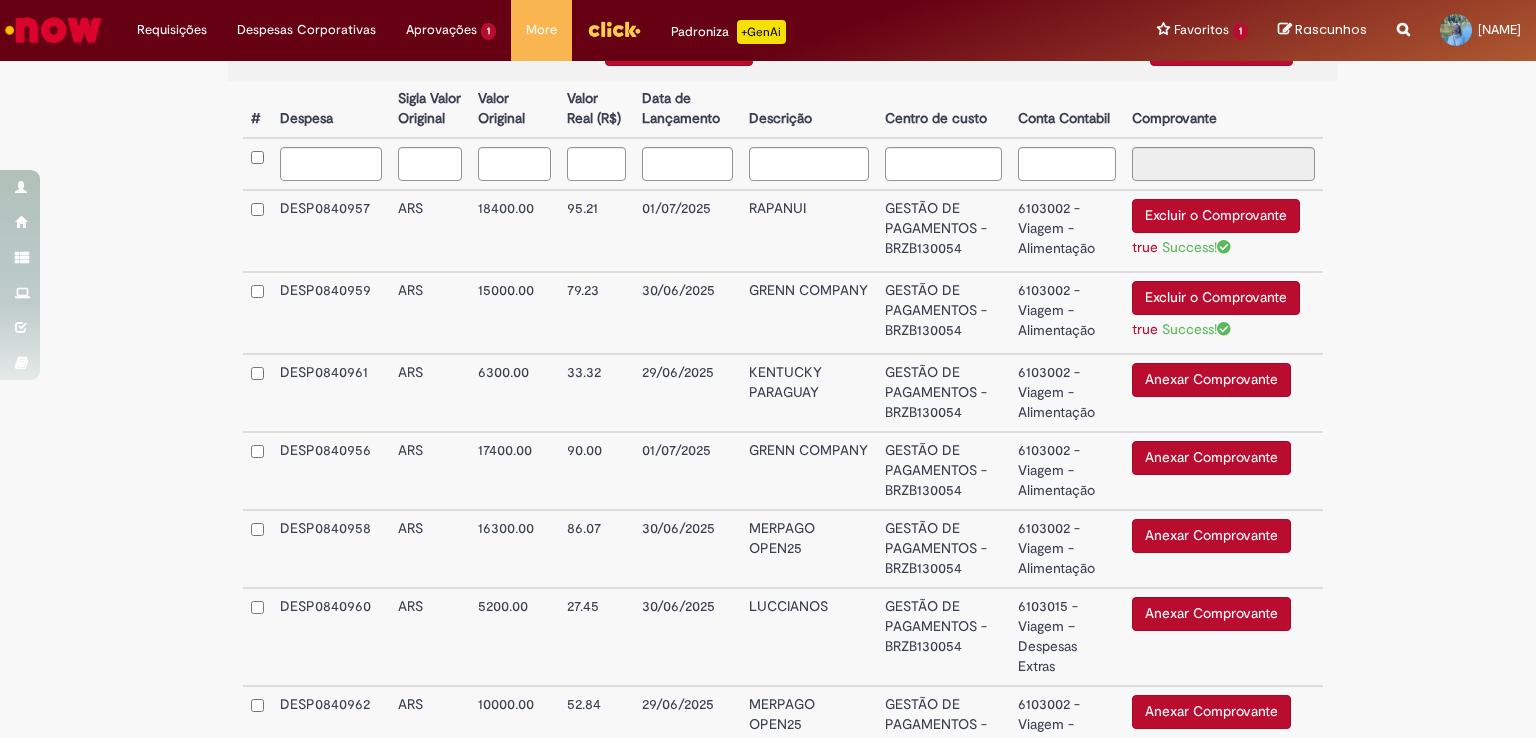 click on "Anexar Comprovante" at bounding box center (1211, 380) 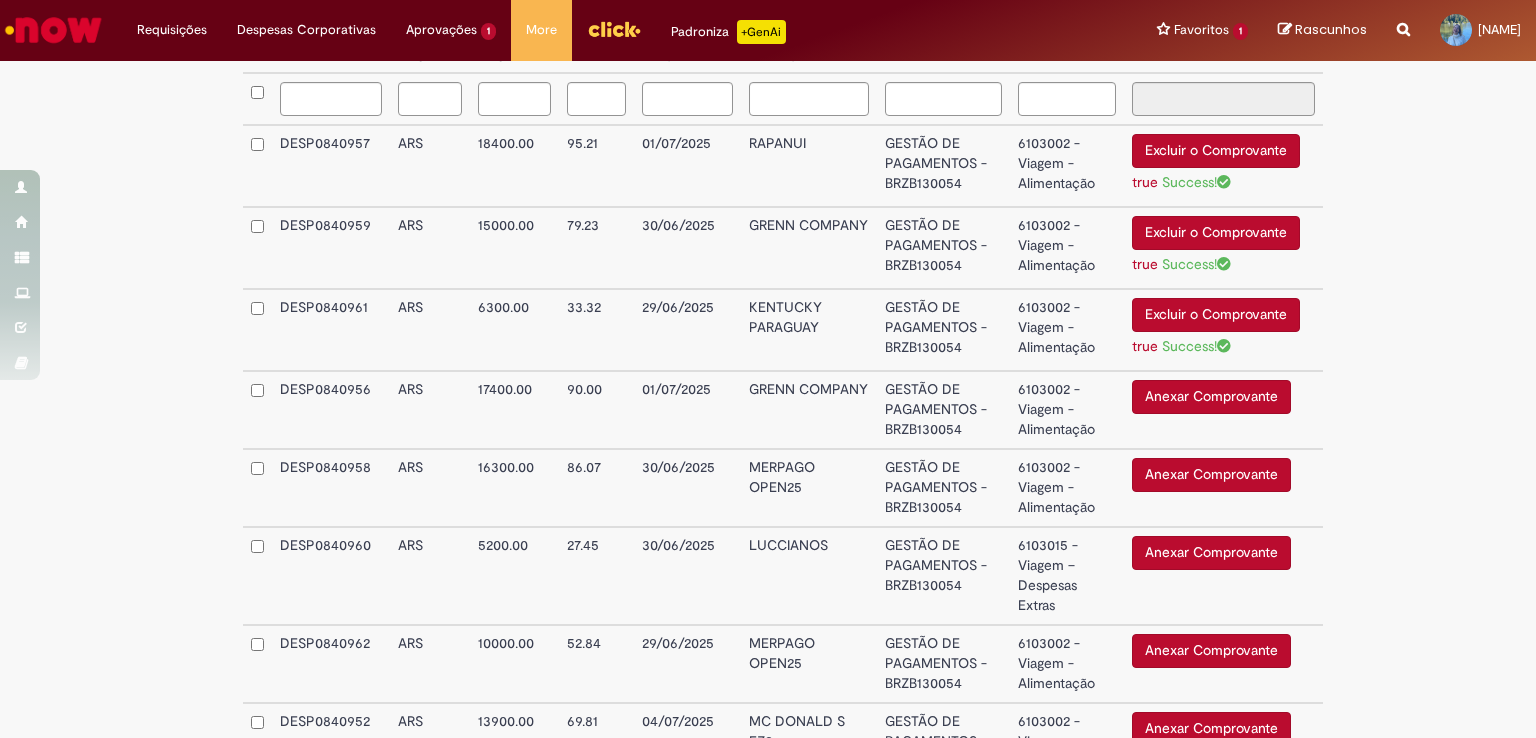 scroll, scrollTop: 646, scrollLeft: 0, axis: vertical 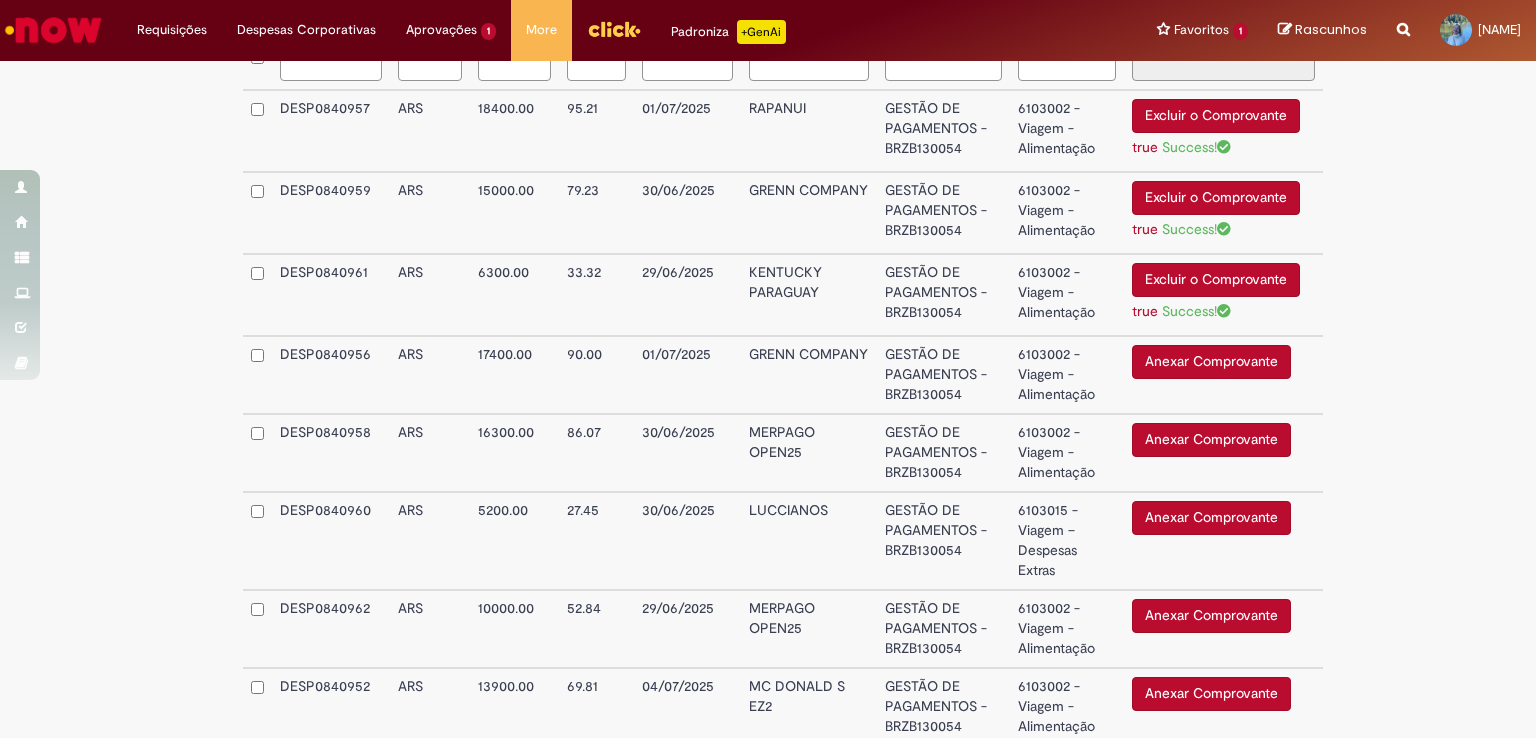 click on "Anexar Comprovante" at bounding box center (1211, 362) 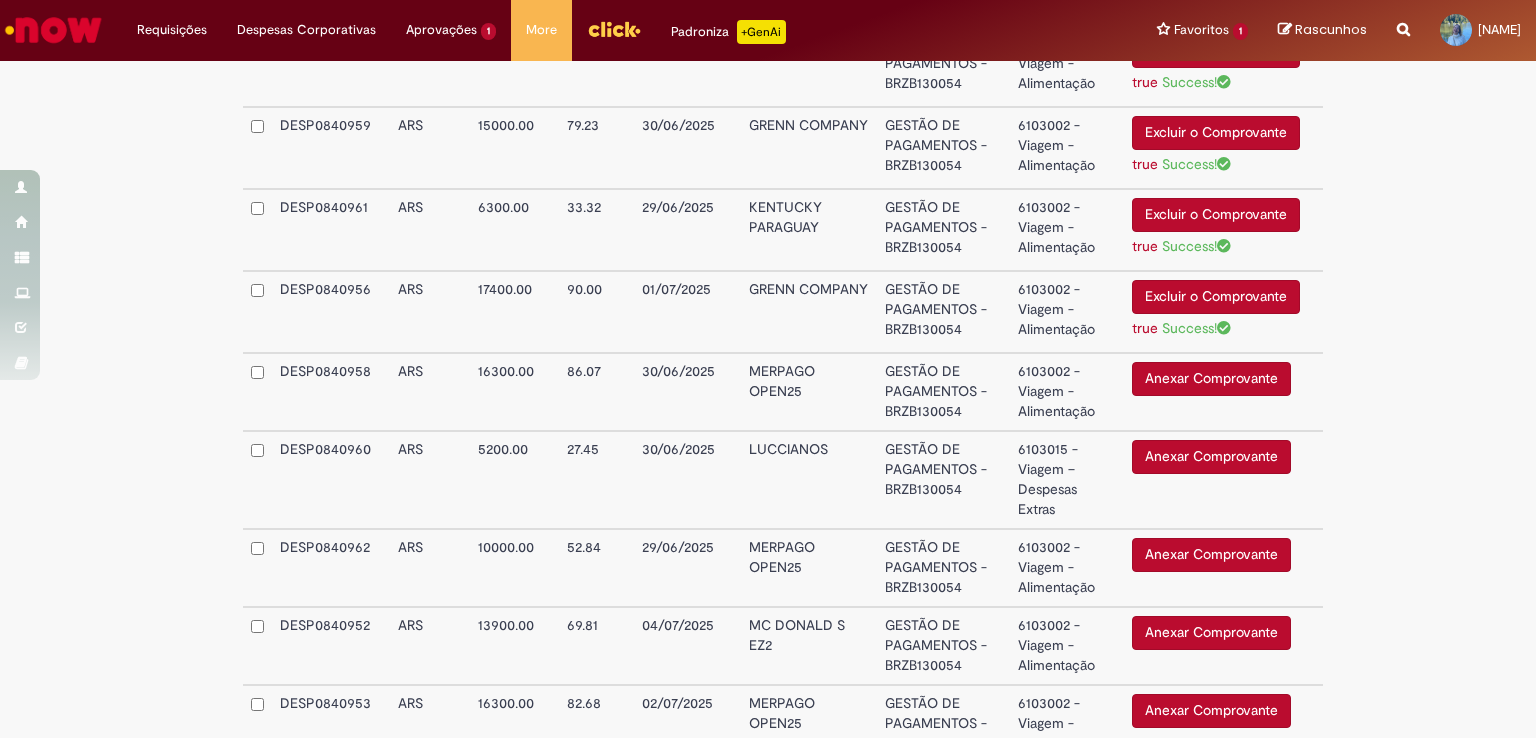 scroll, scrollTop: 746, scrollLeft: 0, axis: vertical 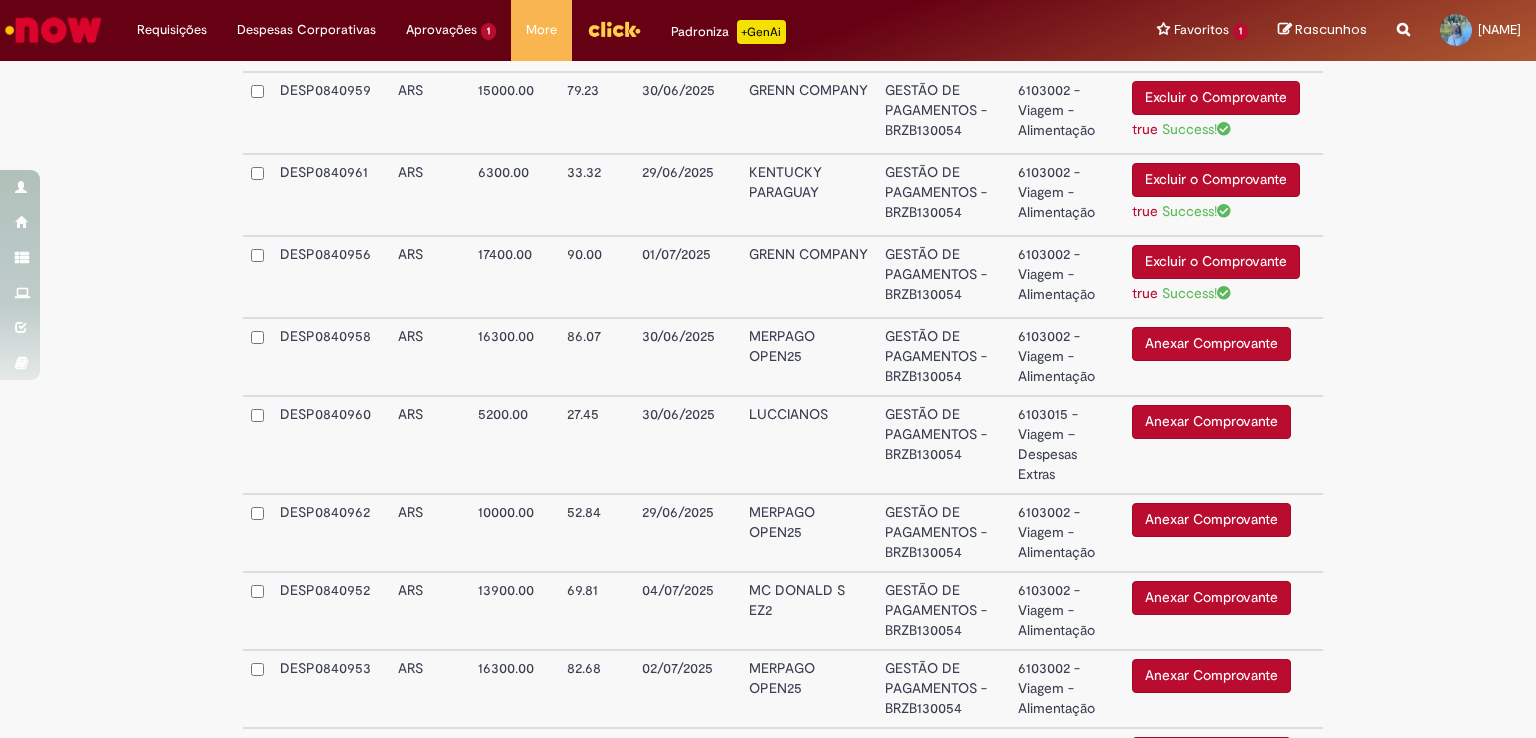 click on "Anexar Comprovante" at bounding box center (1211, 344) 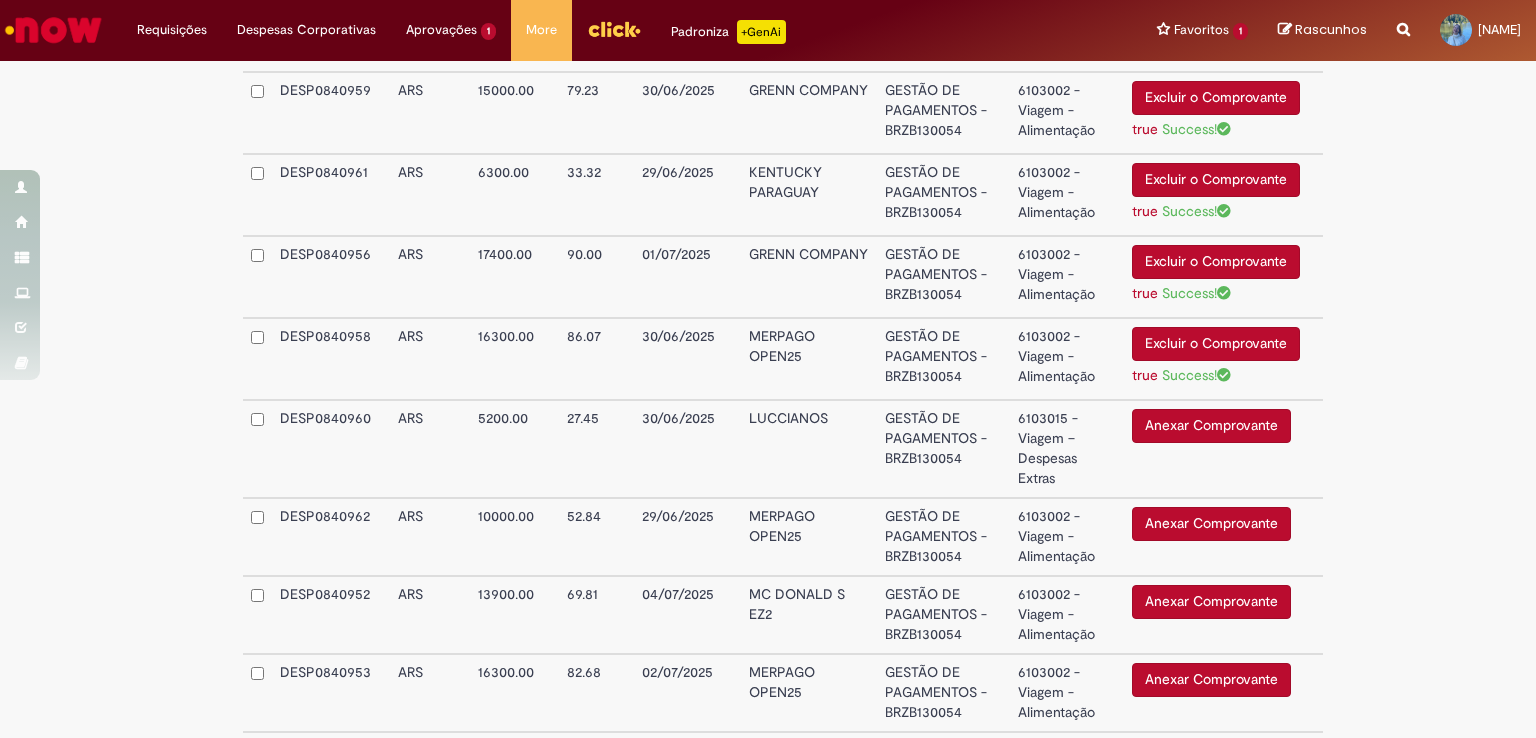 click on "Anexar Comprovante" at bounding box center (1211, 426) 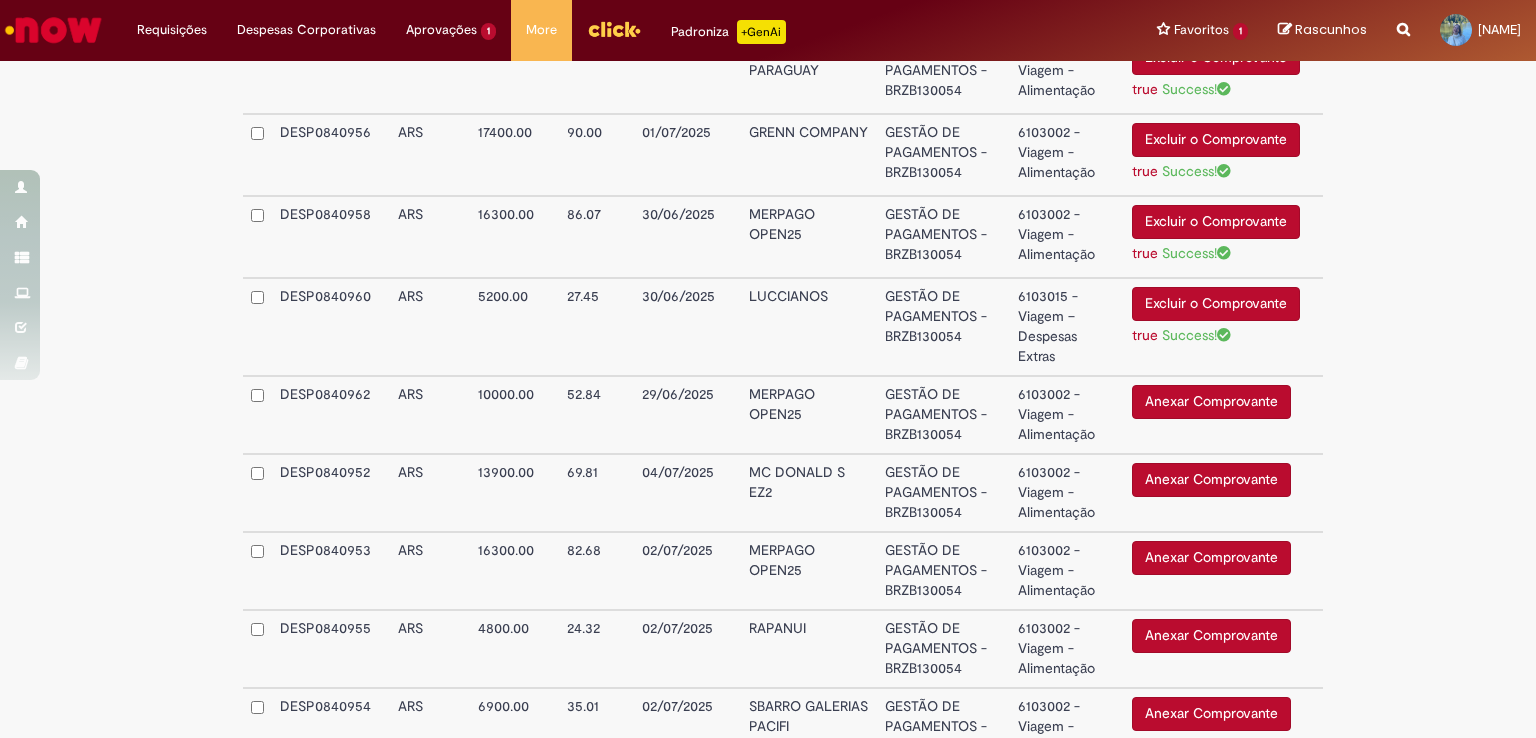 scroll, scrollTop: 846, scrollLeft: 0, axis: vertical 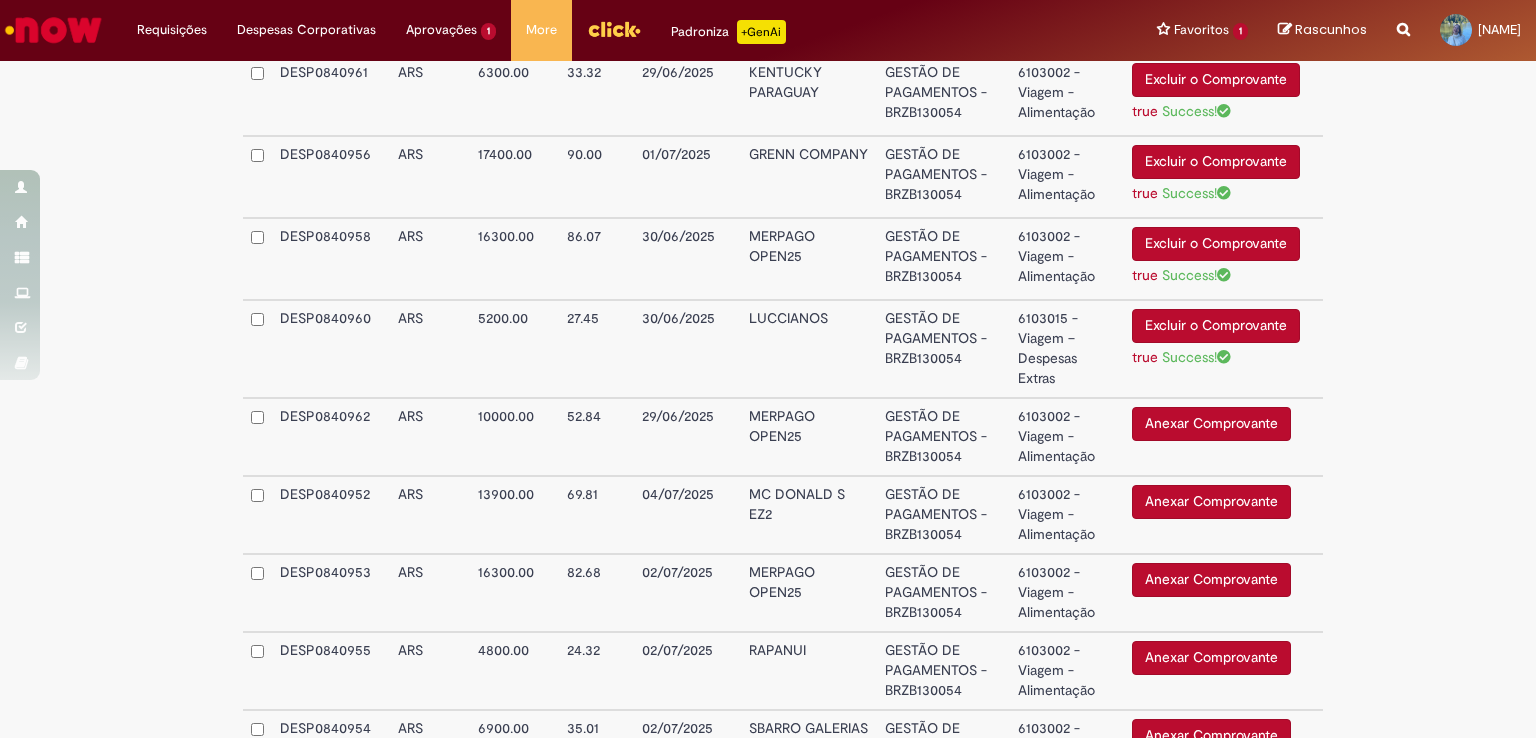 click on "Anexar Comprovante" at bounding box center (1211, 424) 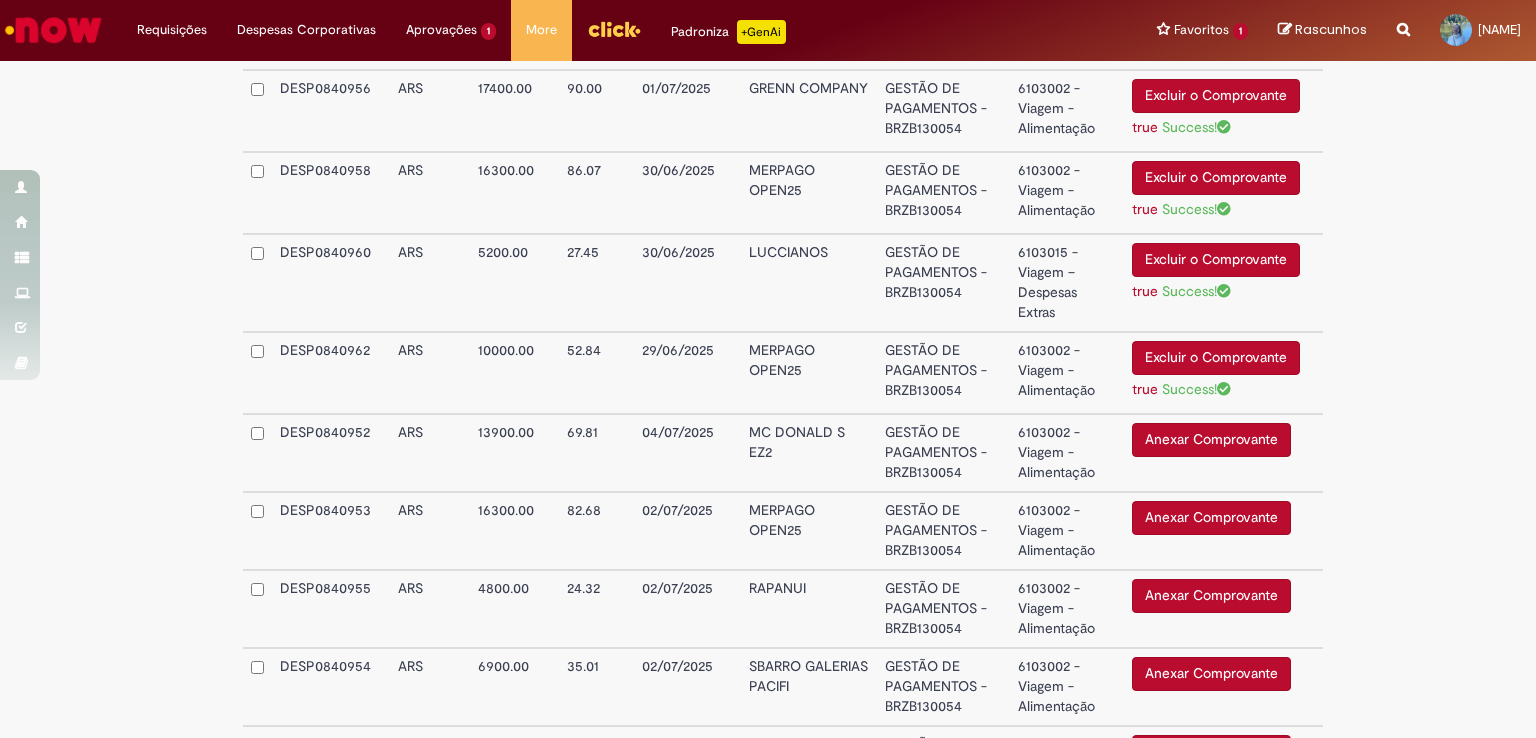 scroll, scrollTop: 946, scrollLeft: 0, axis: vertical 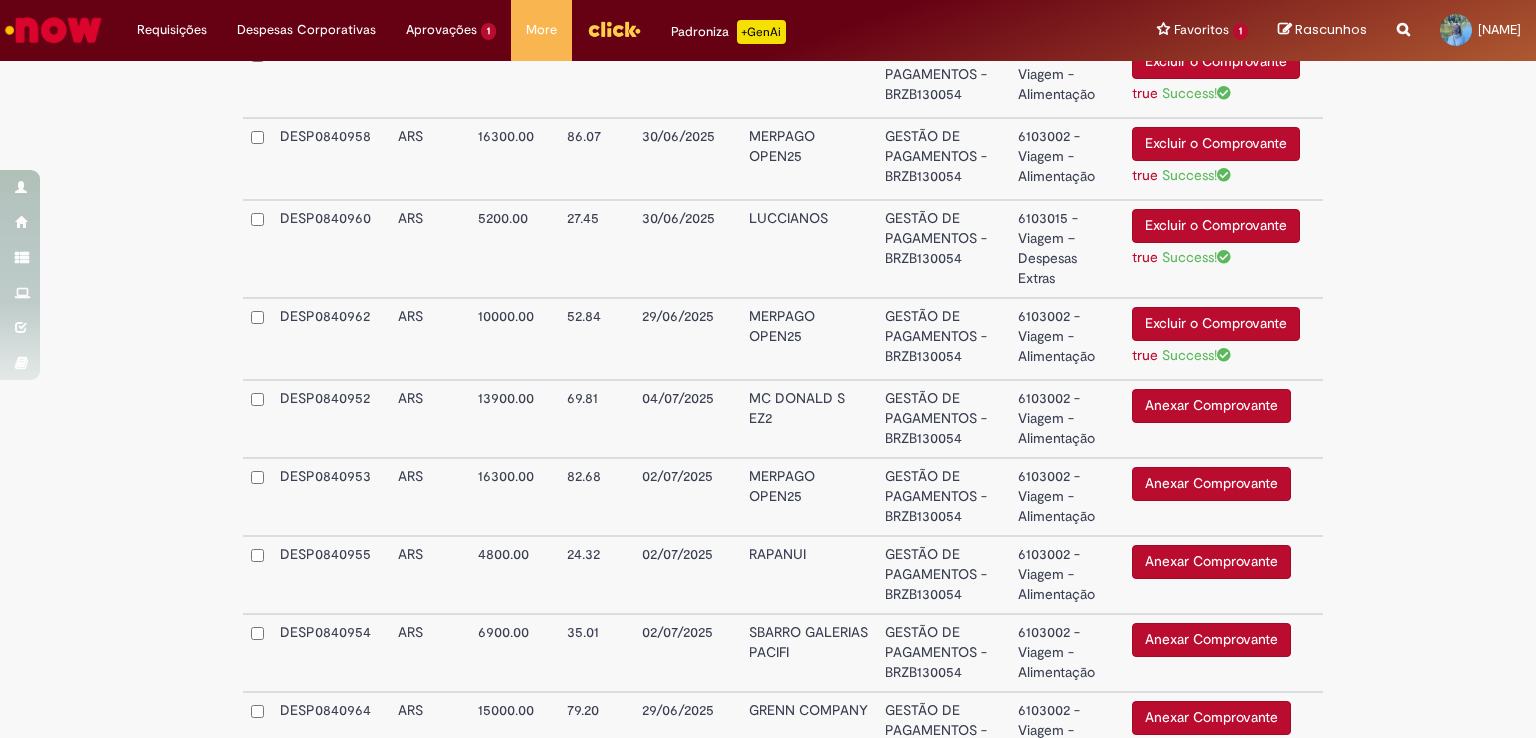 click on "Anexar Comprovante" at bounding box center [1211, 406] 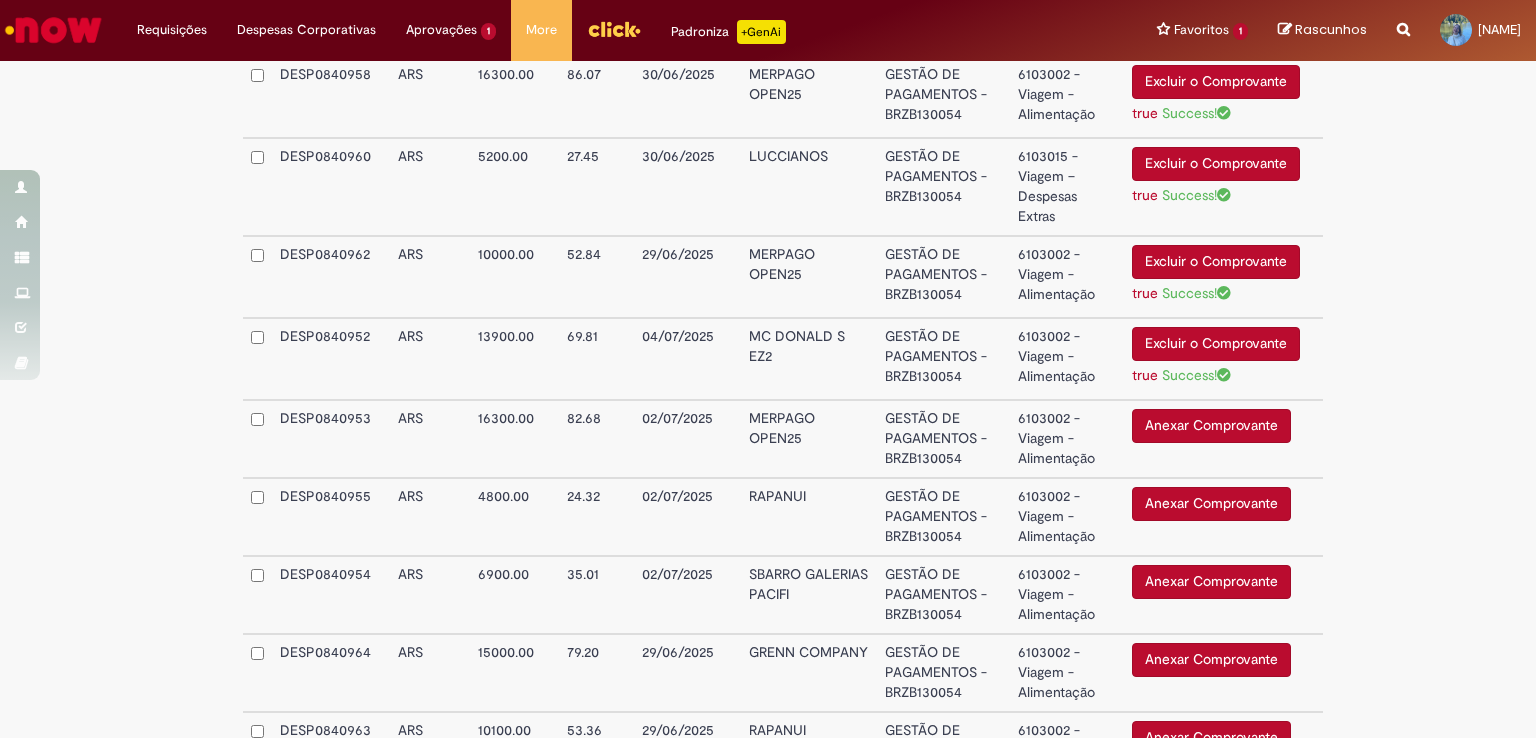 scroll, scrollTop: 975, scrollLeft: 0, axis: vertical 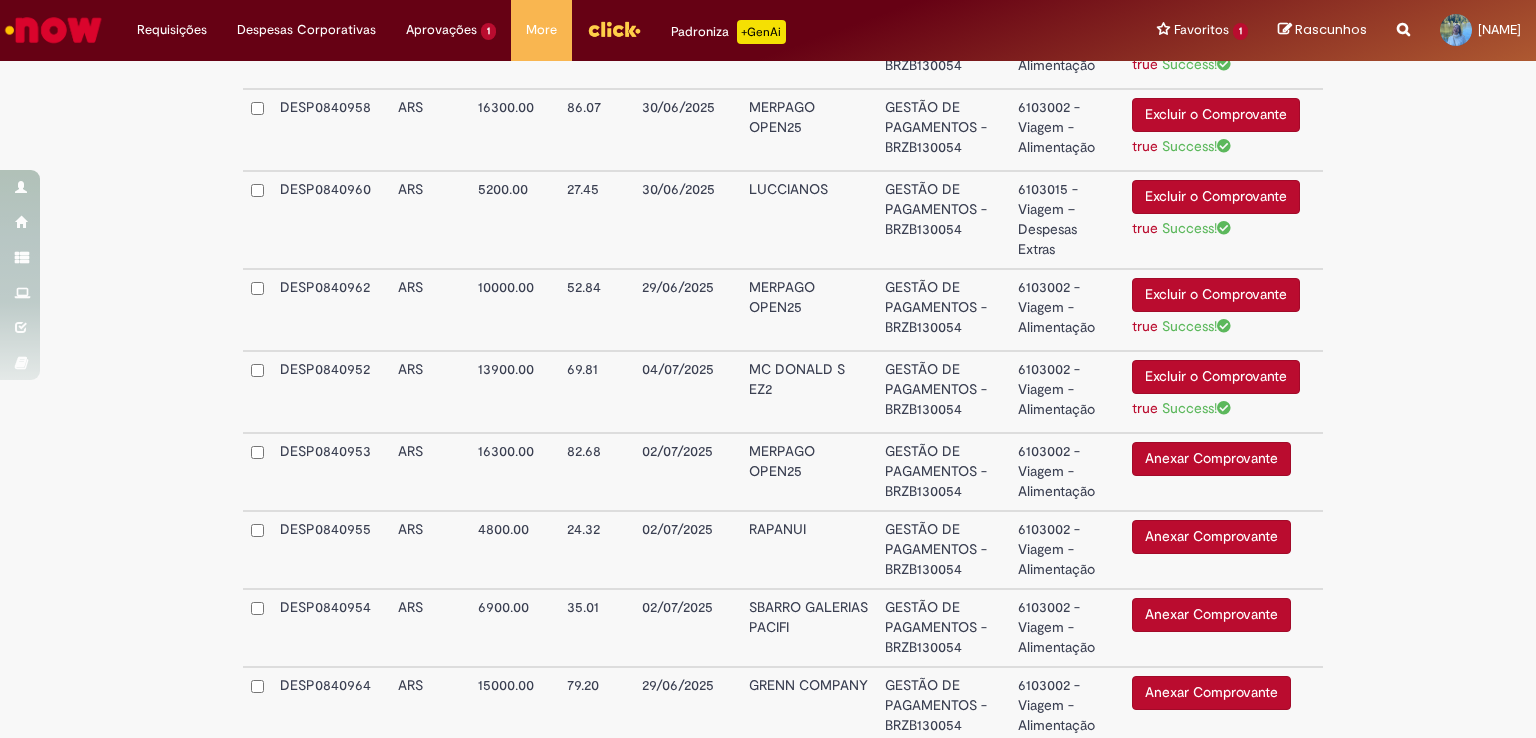 click on "Anexar Comprovante" at bounding box center (1211, 459) 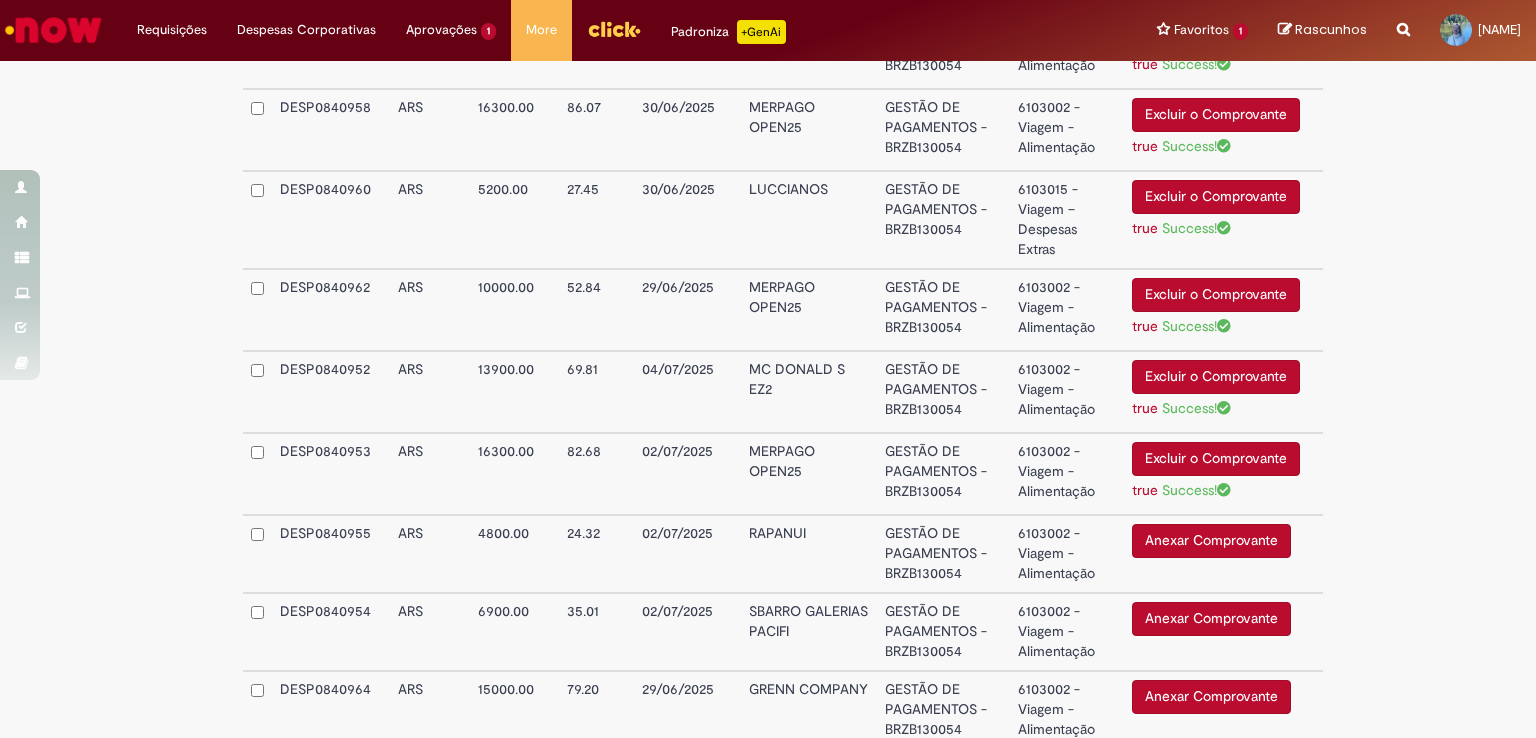 scroll, scrollTop: 1075, scrollLeft: 0, axis: vertical 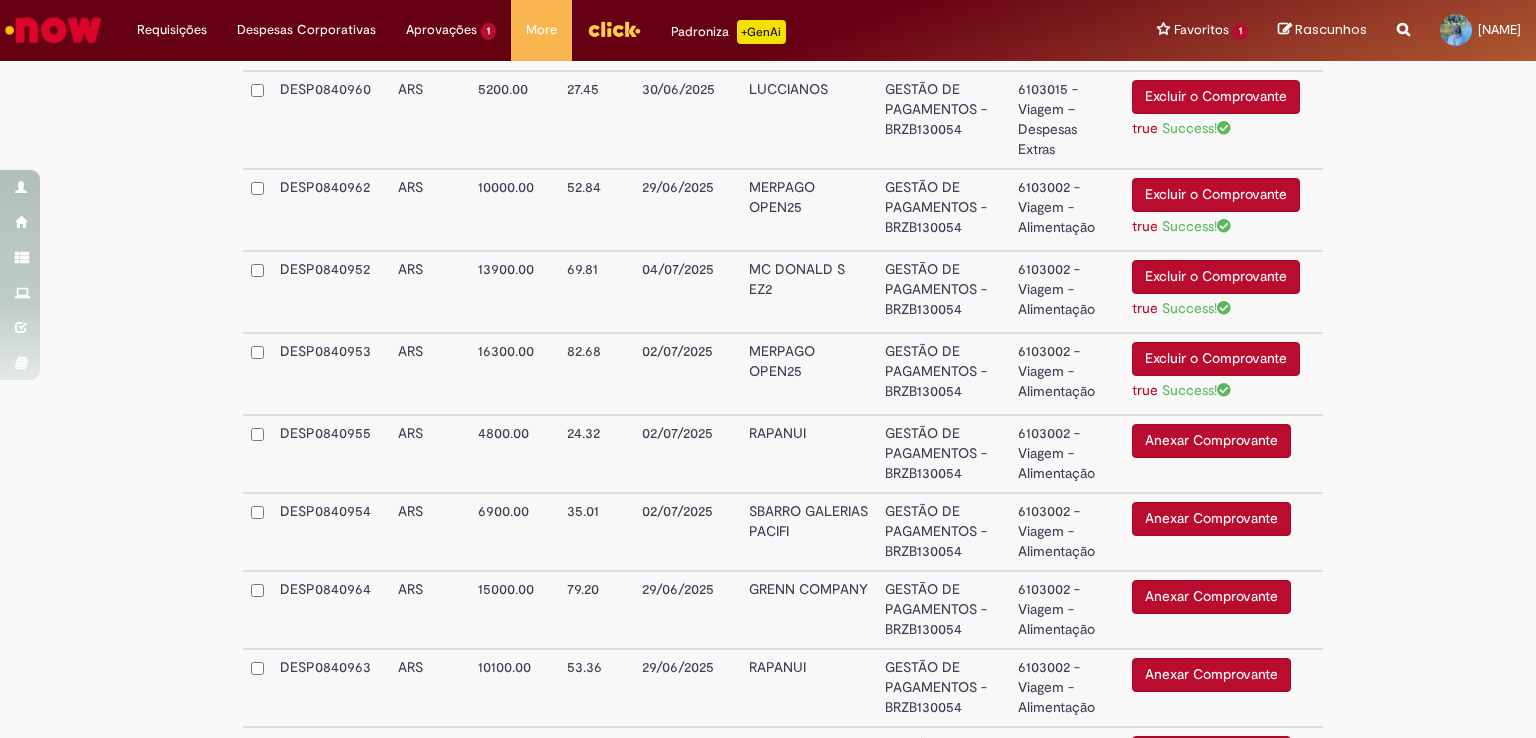 click on "Anexar Comprovante" at bounding box center [1211, 441] 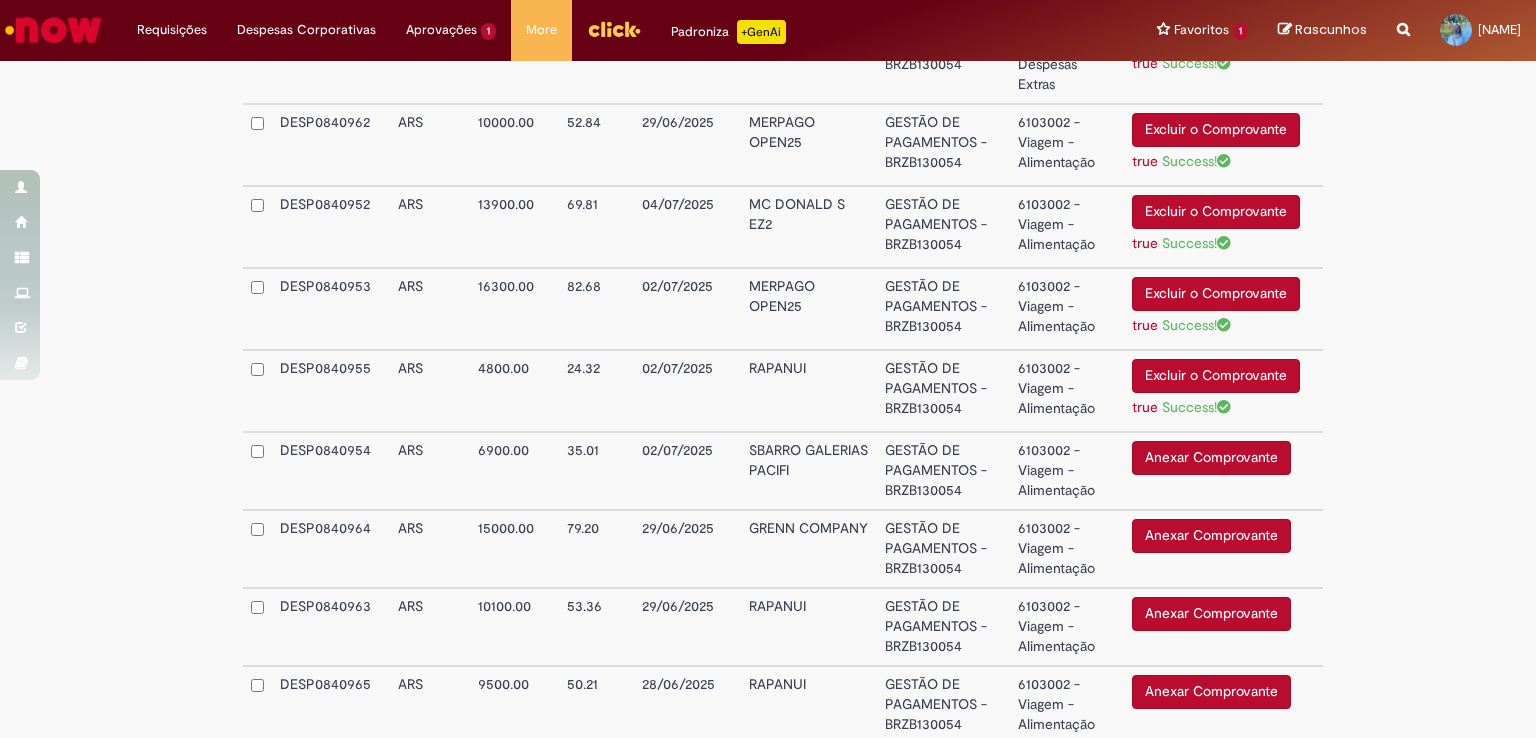 scroll, scrollTop: 1175, scrollLeft: 0, axis: vertical 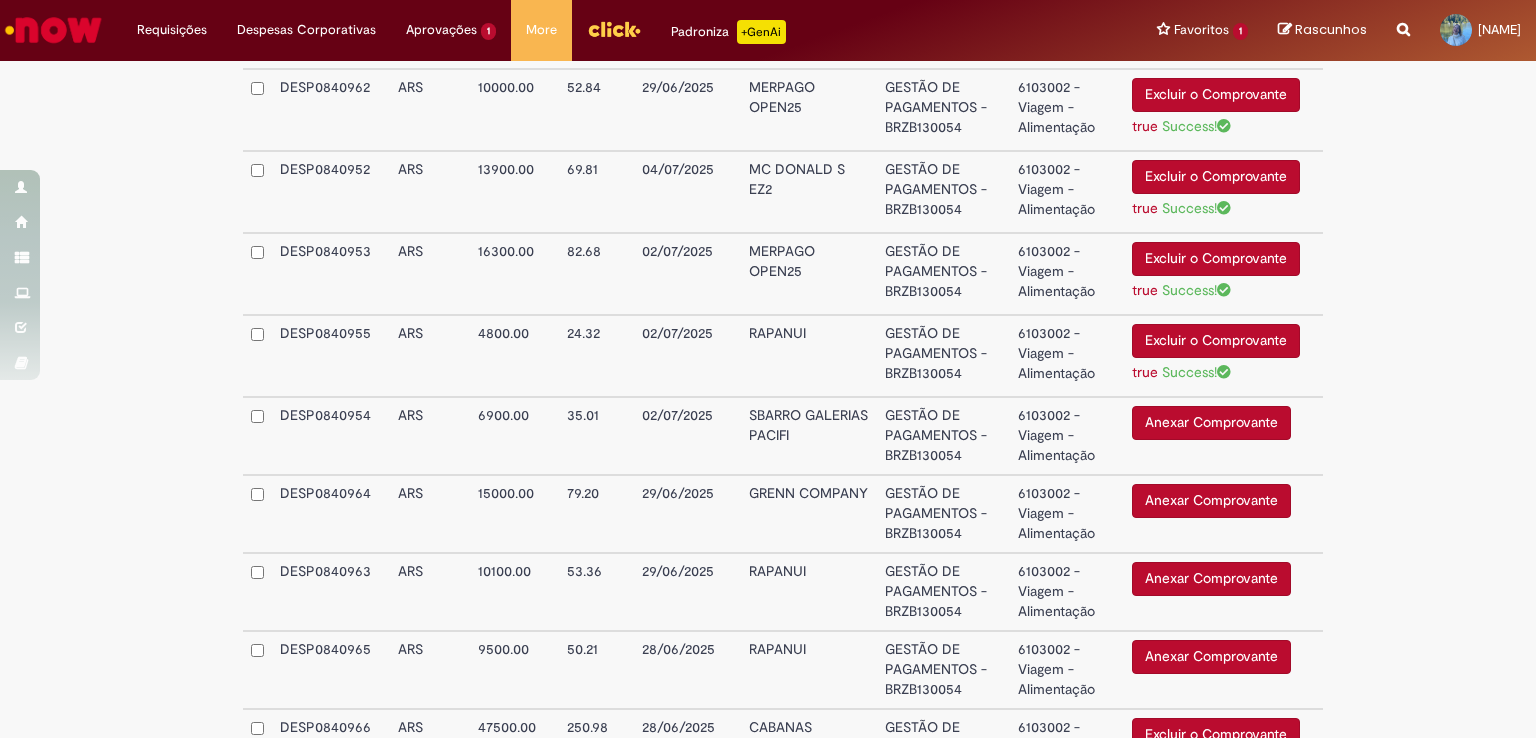 click on "Anexar Comprovante    Excluir o Comprovante" at bounding box center [1223, 436] 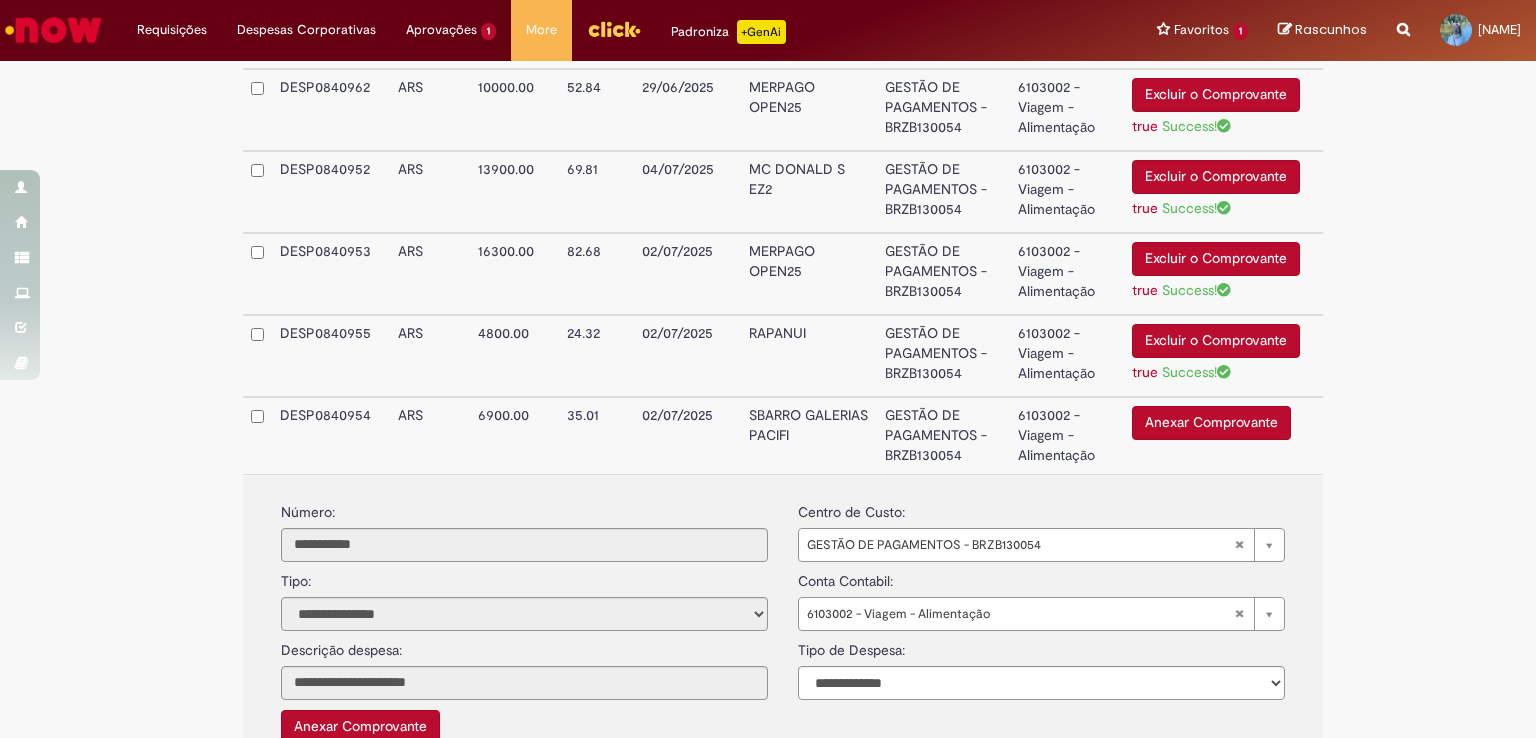 click on "Anexar Comprovante" at bounding box center [1211, 423] 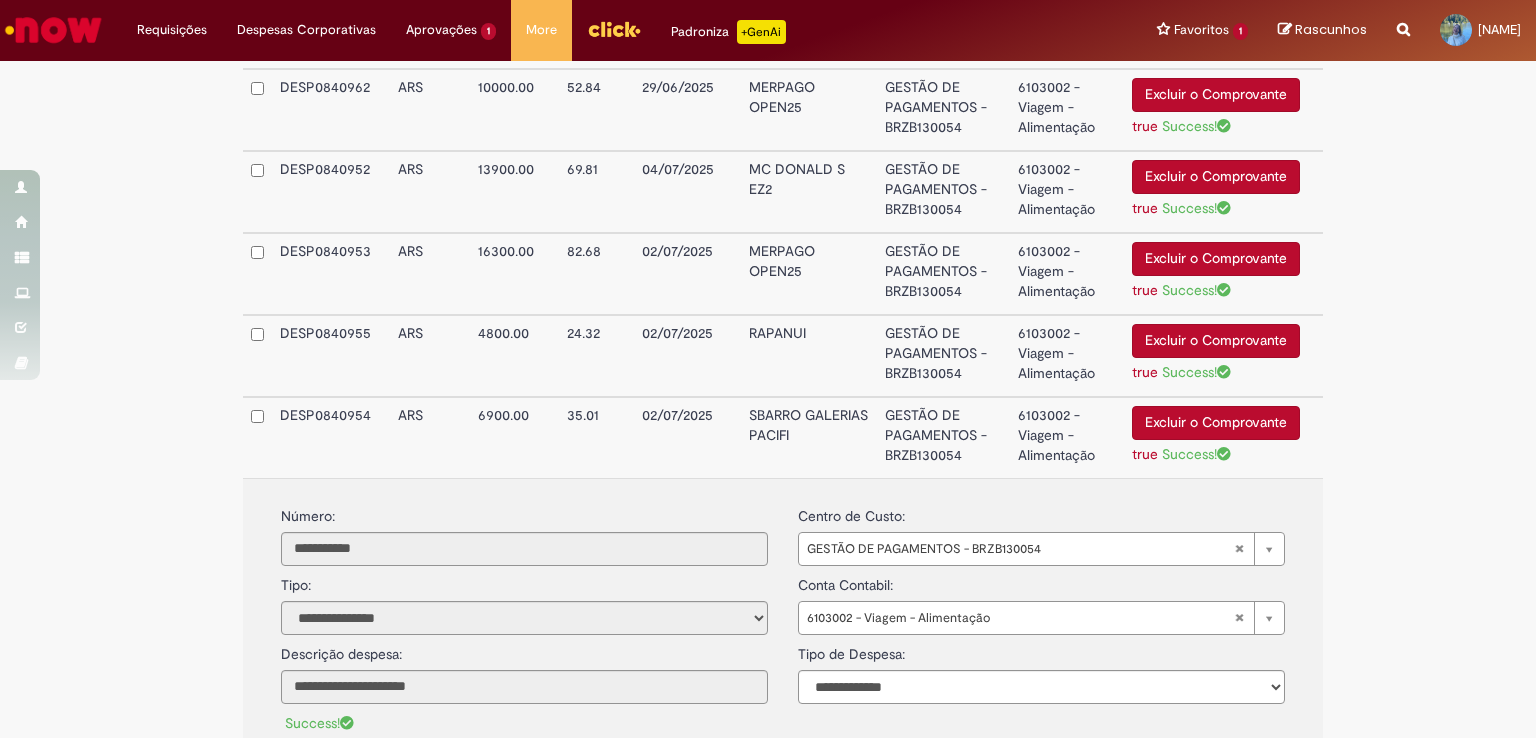 click on "02/07/2025" at bounding box center [687, 437] 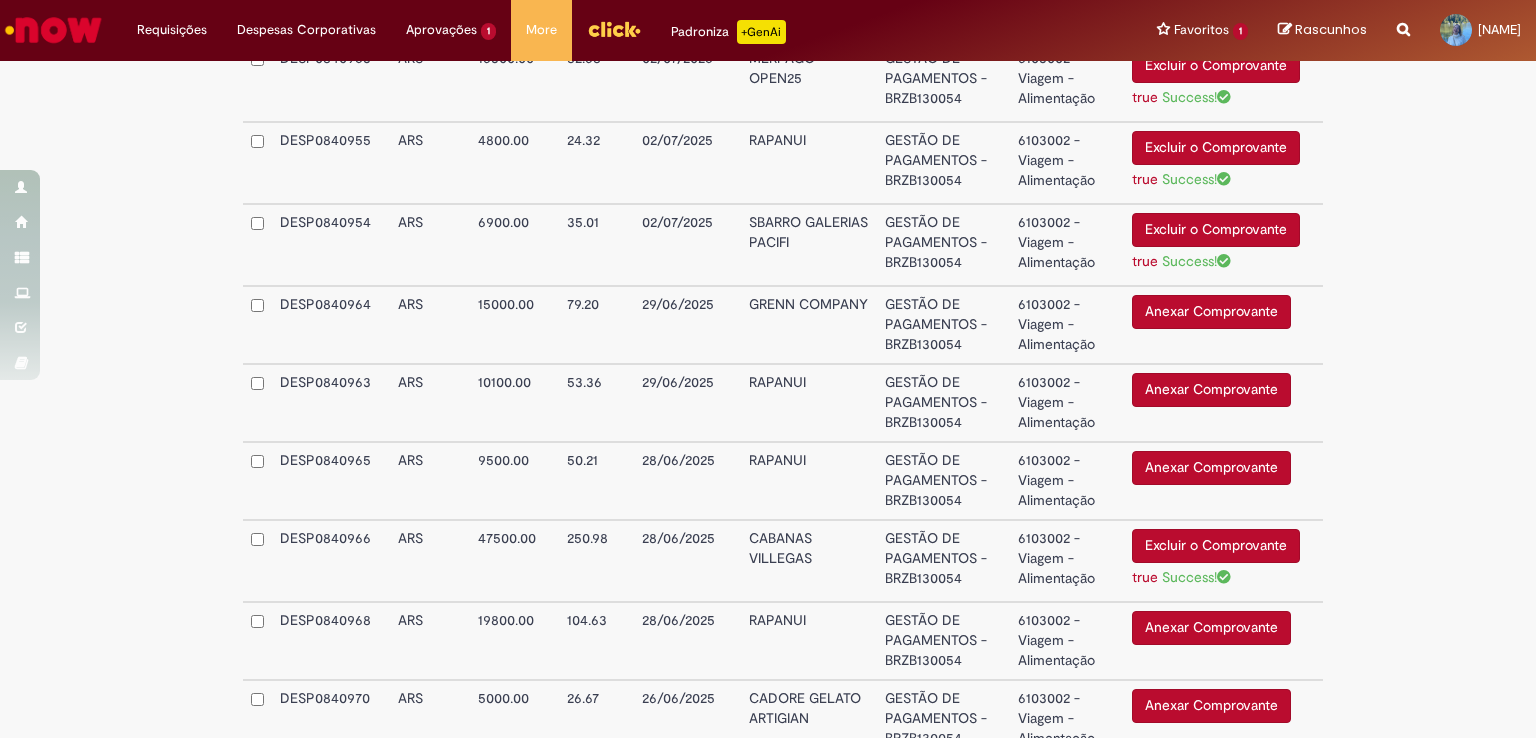 scroll, scrollTop: 1375, scrollLeft: 0, axis: vertical 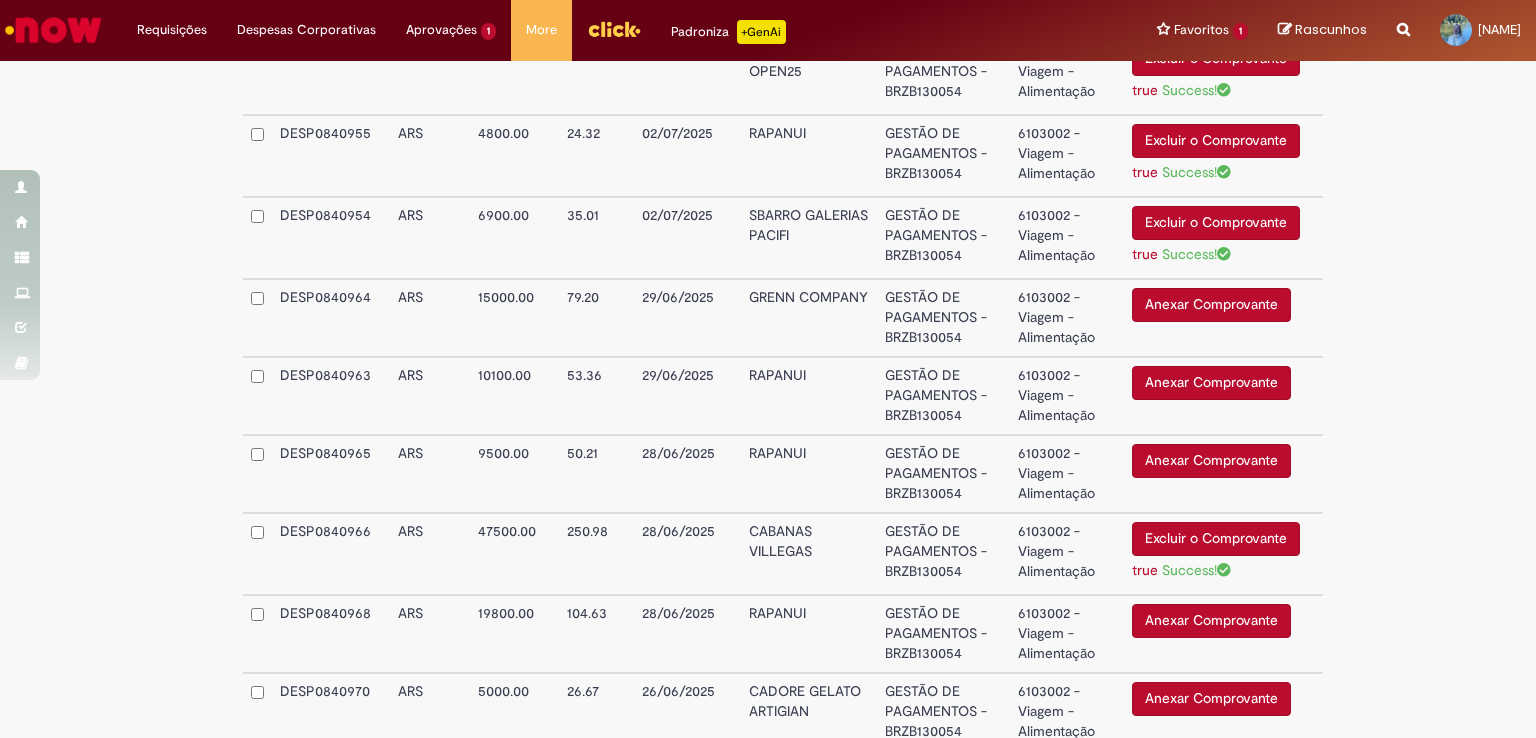 click on "Anexar Comprovante" at bounding box center (1211, 305) 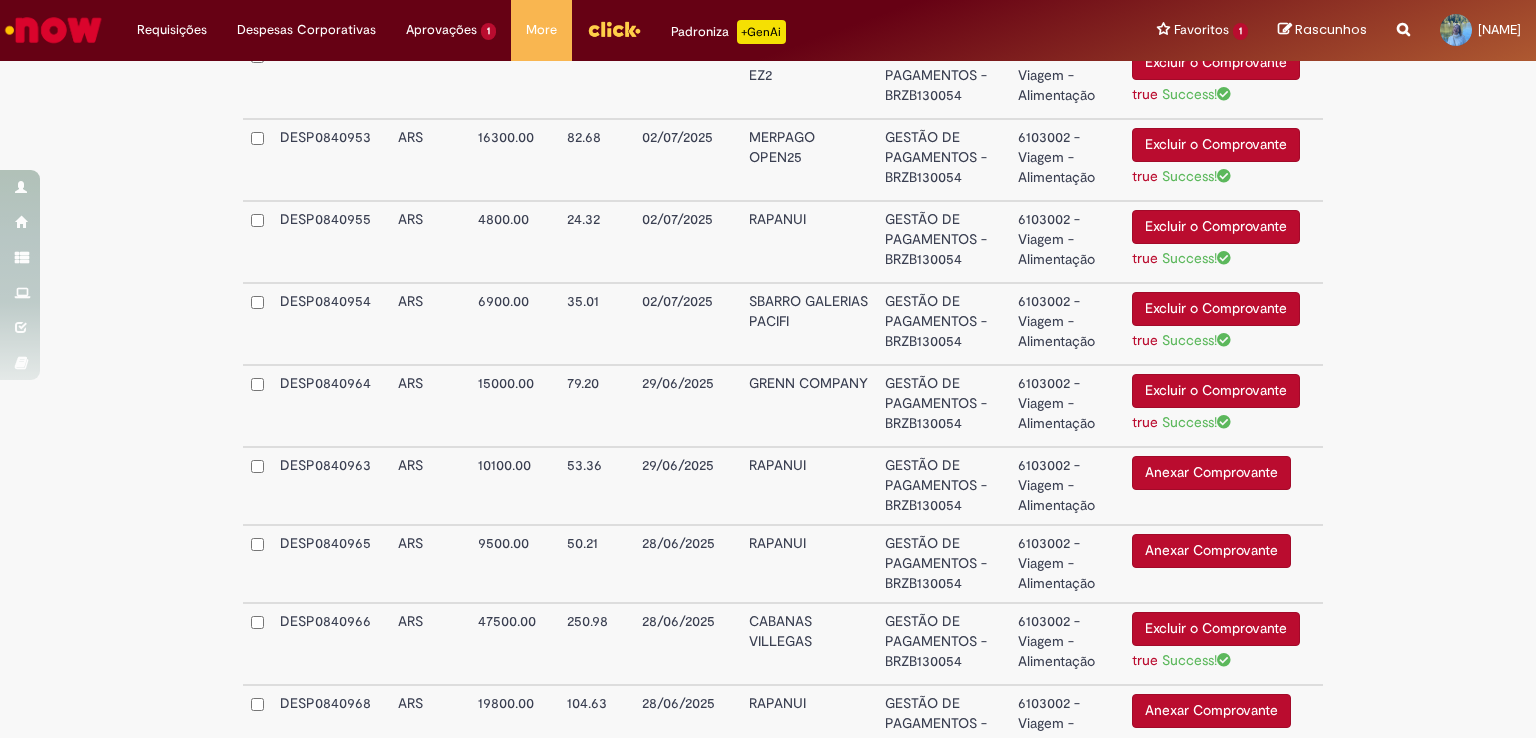 scroll, scrollTop: 1389, scrollLeft: 0, axis: vertical 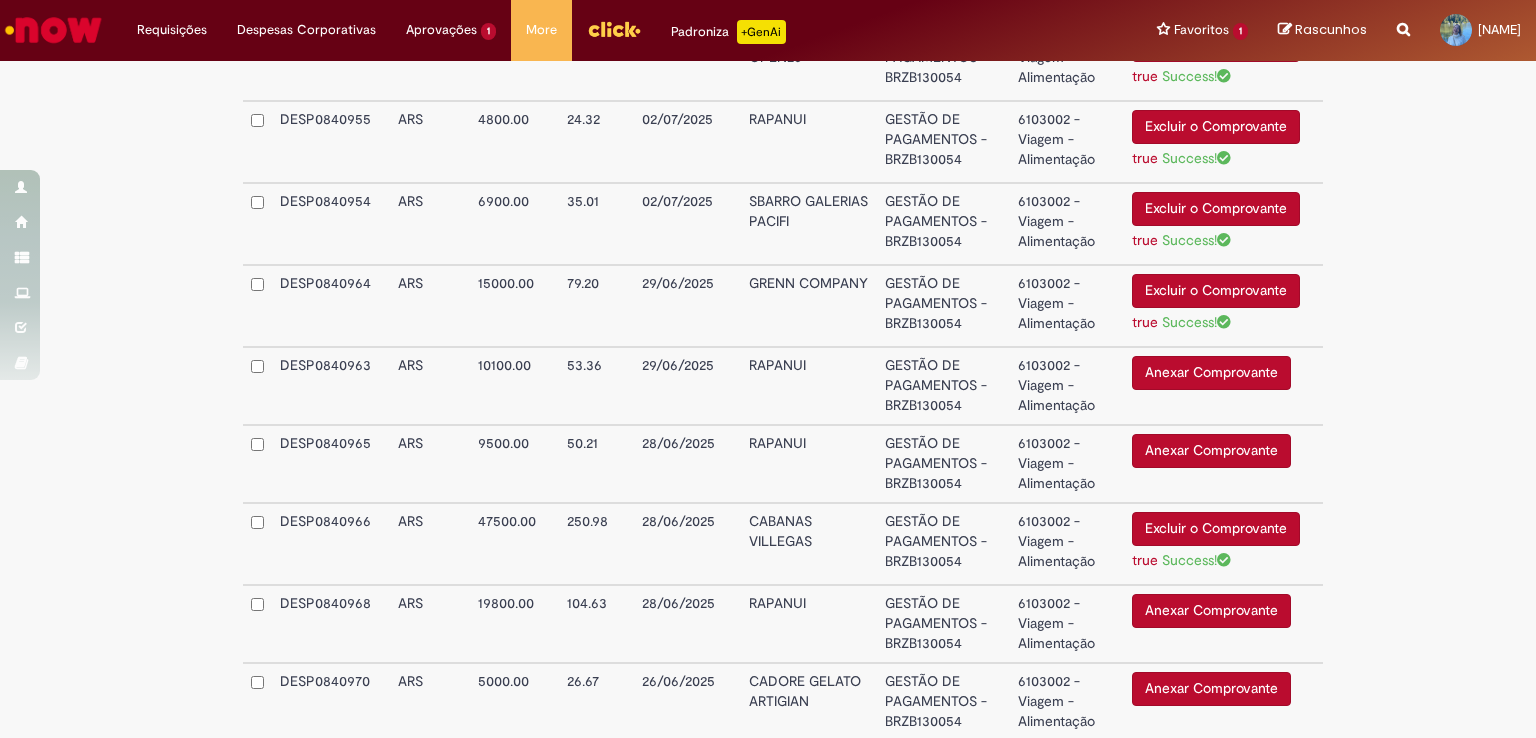 click on "Anexar Comprovante" at bounding box center [1211, 451] 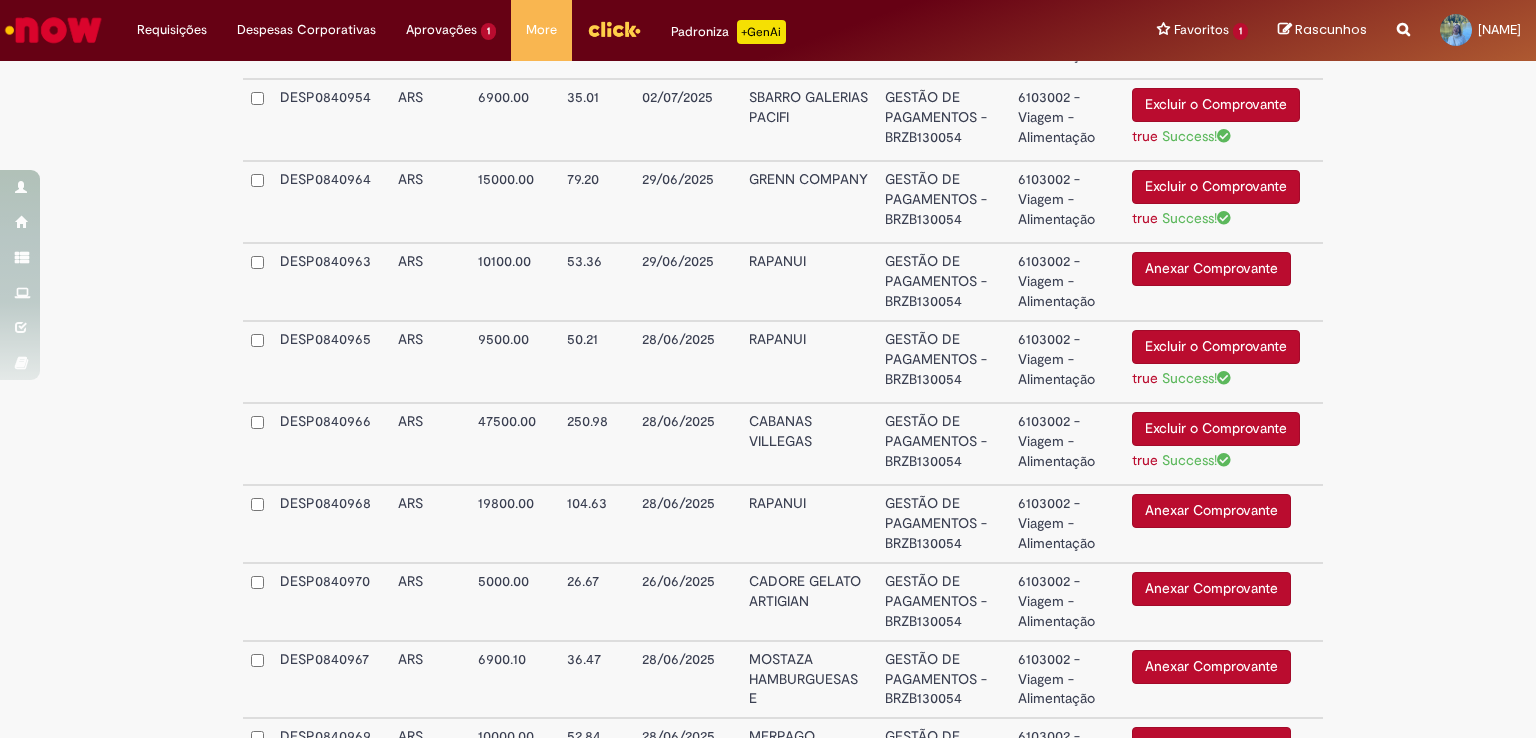 scroll, scrollTop: 1593, scrollLeft: 0, axis: vertical 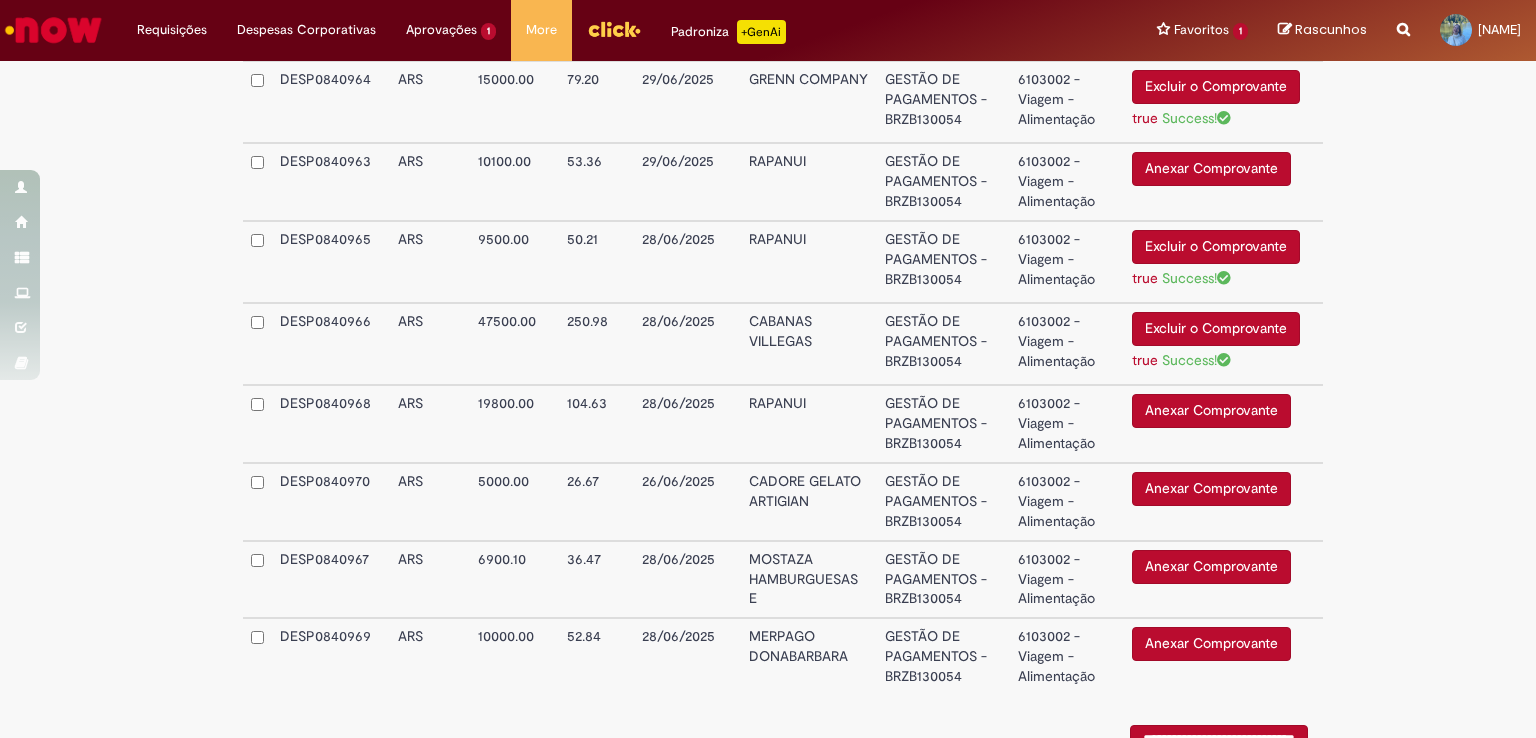 click on "Anexar Comprovante" at bounding box center (1211, 169) 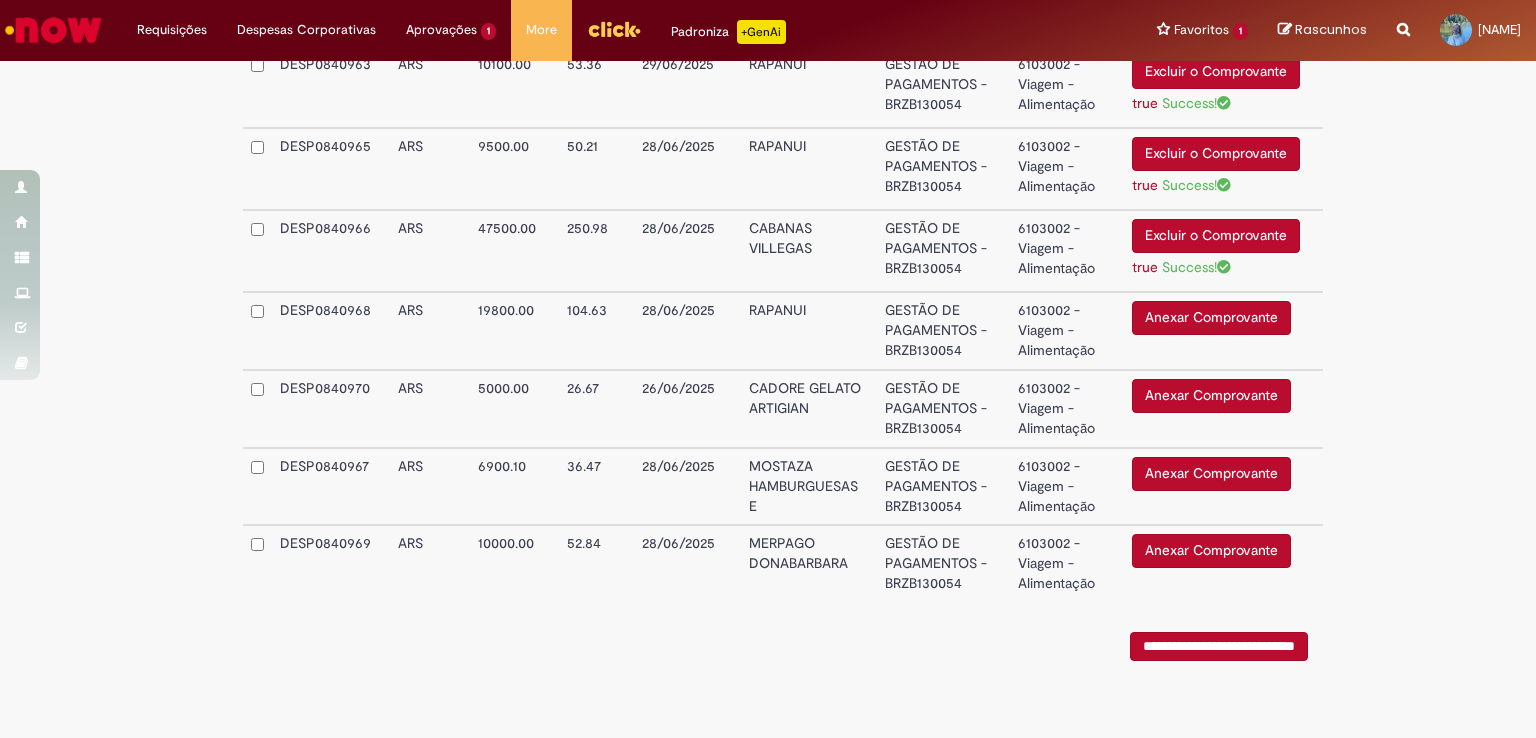 scroll, scrollTop: 1696, scrollLeft: 0, axis: vertical 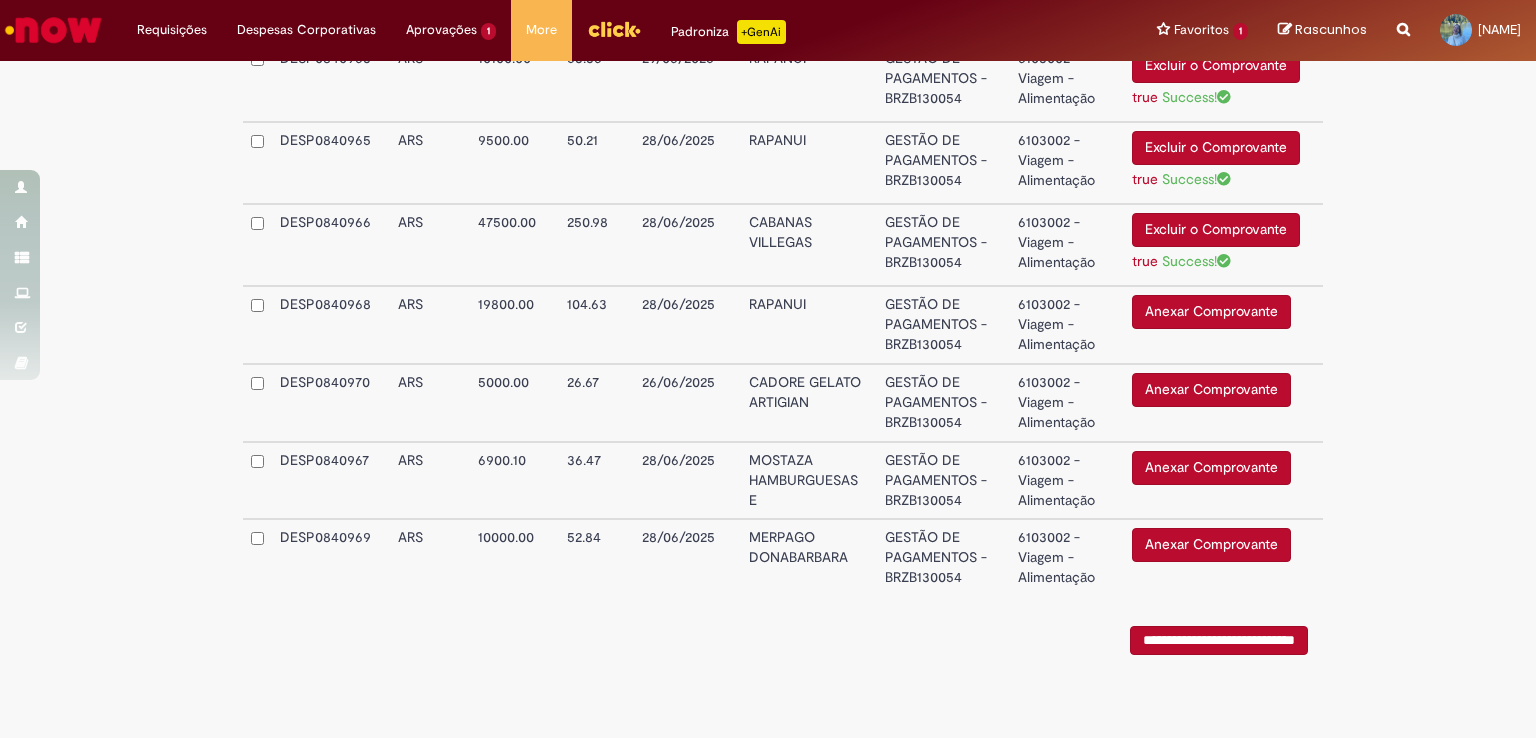 click on "Anexar Comprovante" at bounding box center (1211, 312) 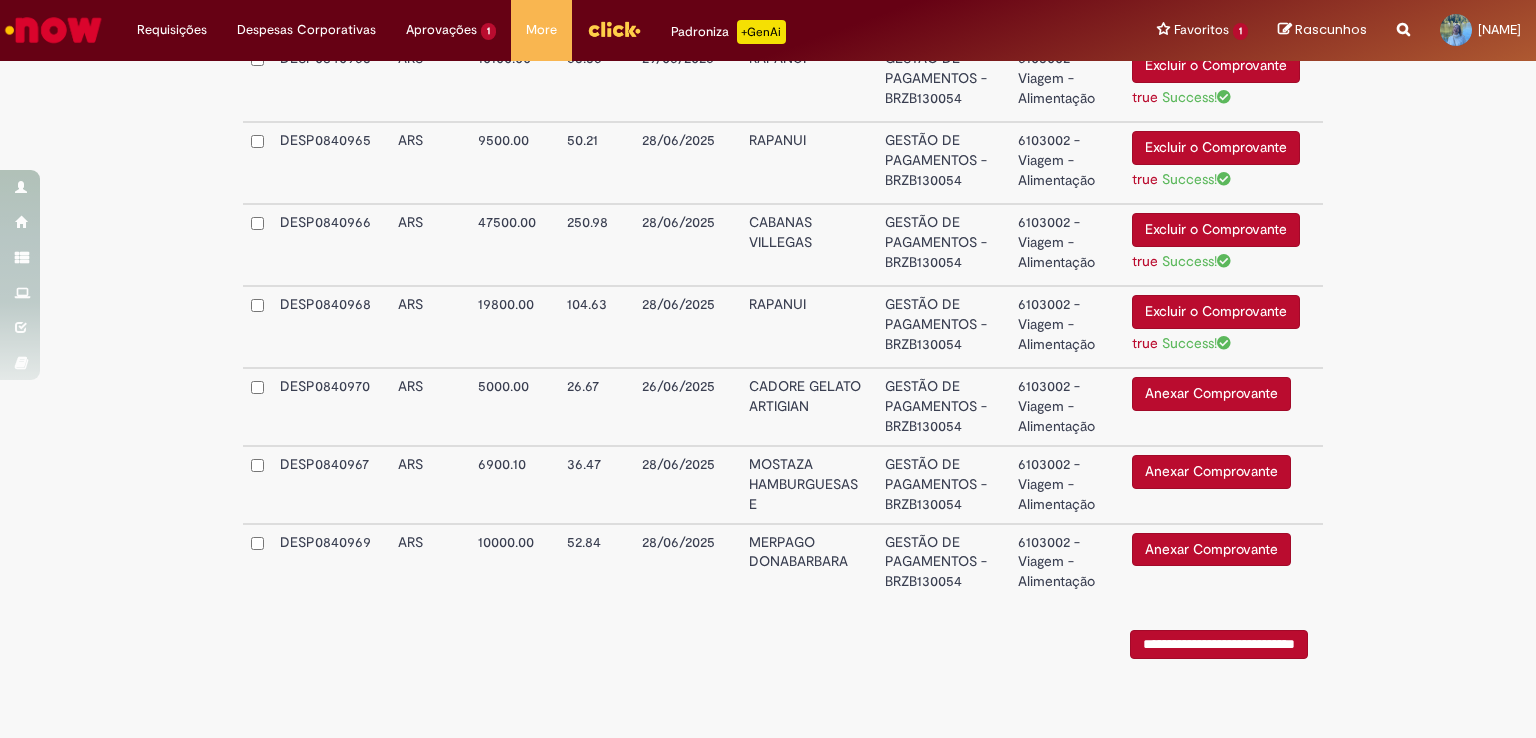 click on "Anexar Comprovante" at bounding box center (1211, 472) 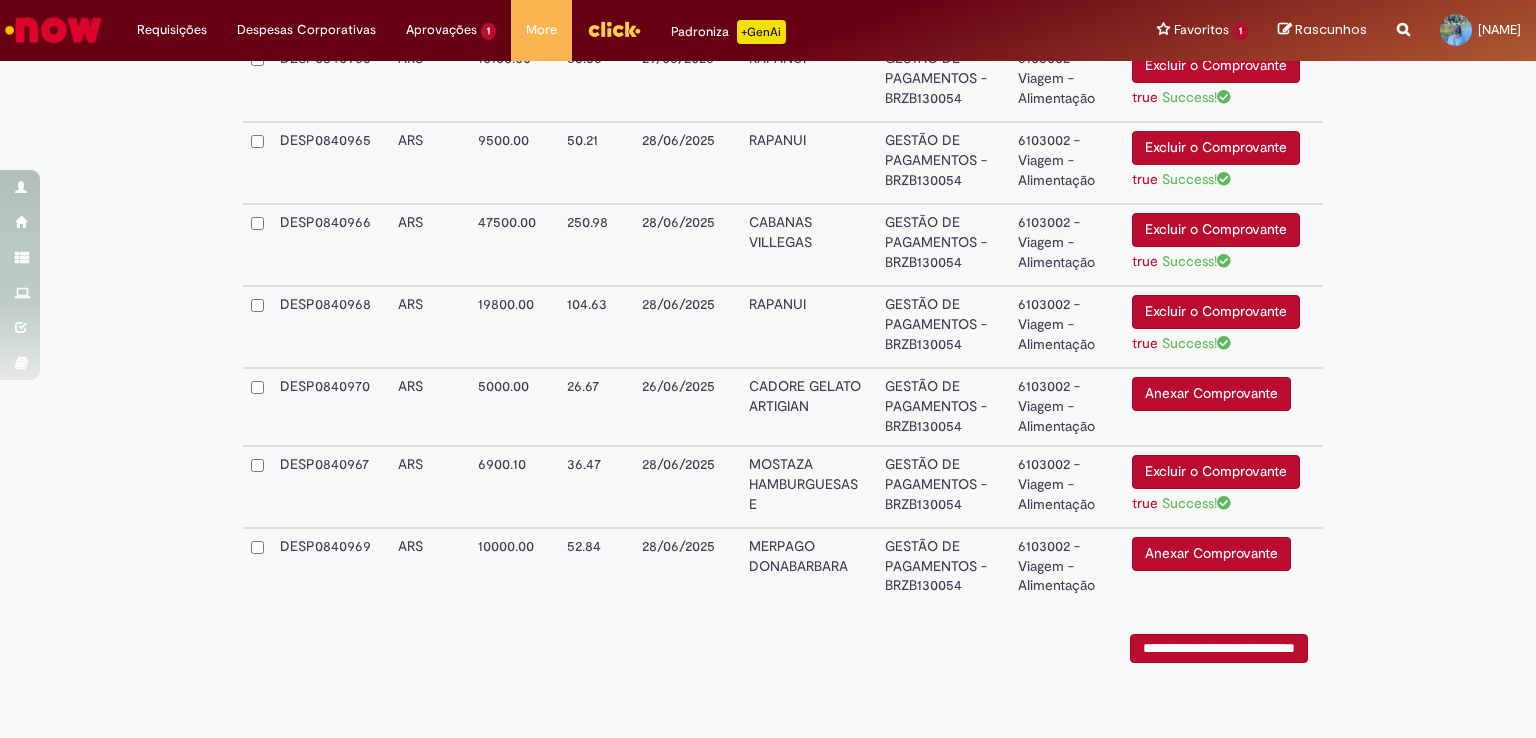 click on "Anexar Comprovante" at bounding box center (1211, 554) 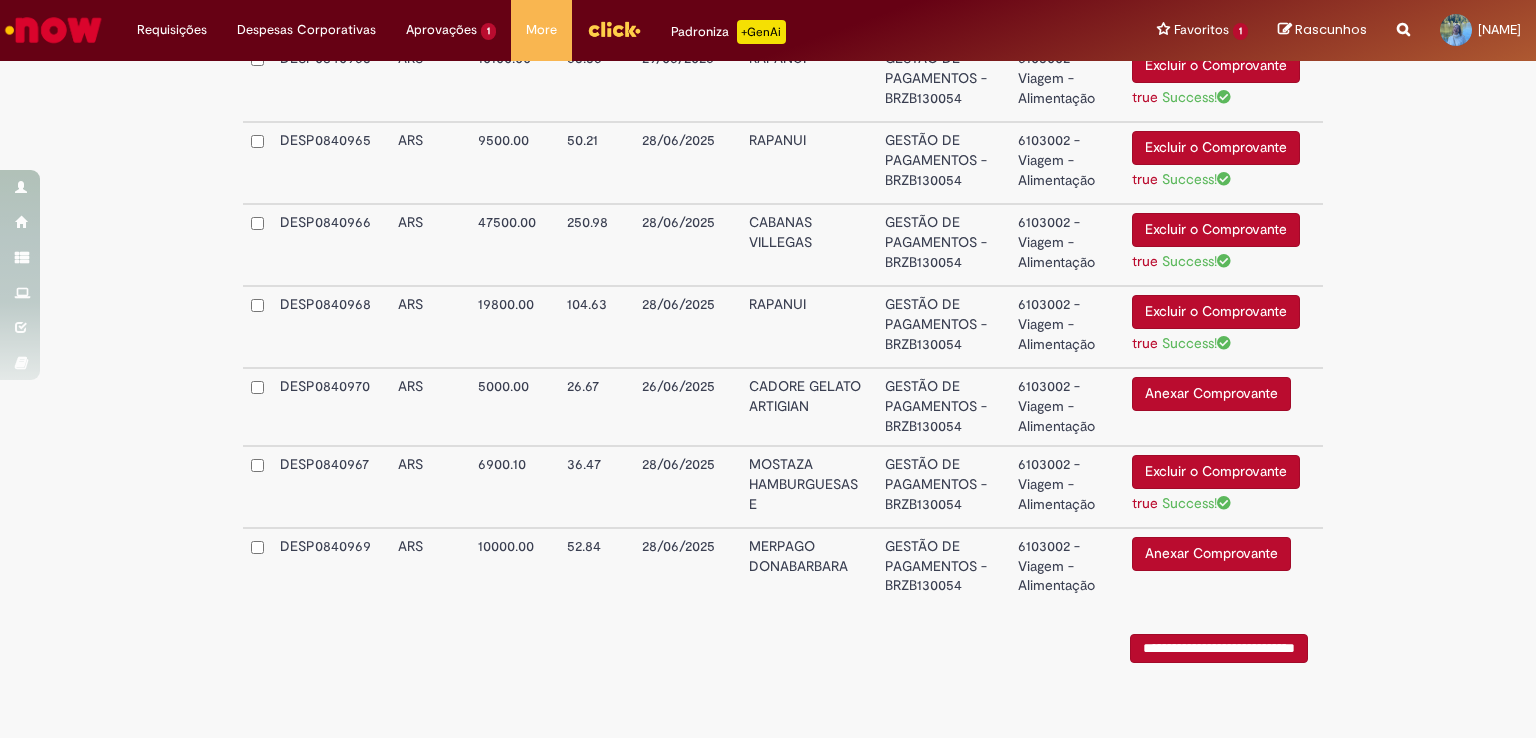 click on "Anexar Comprovante" at bounding box center (1211, 394) 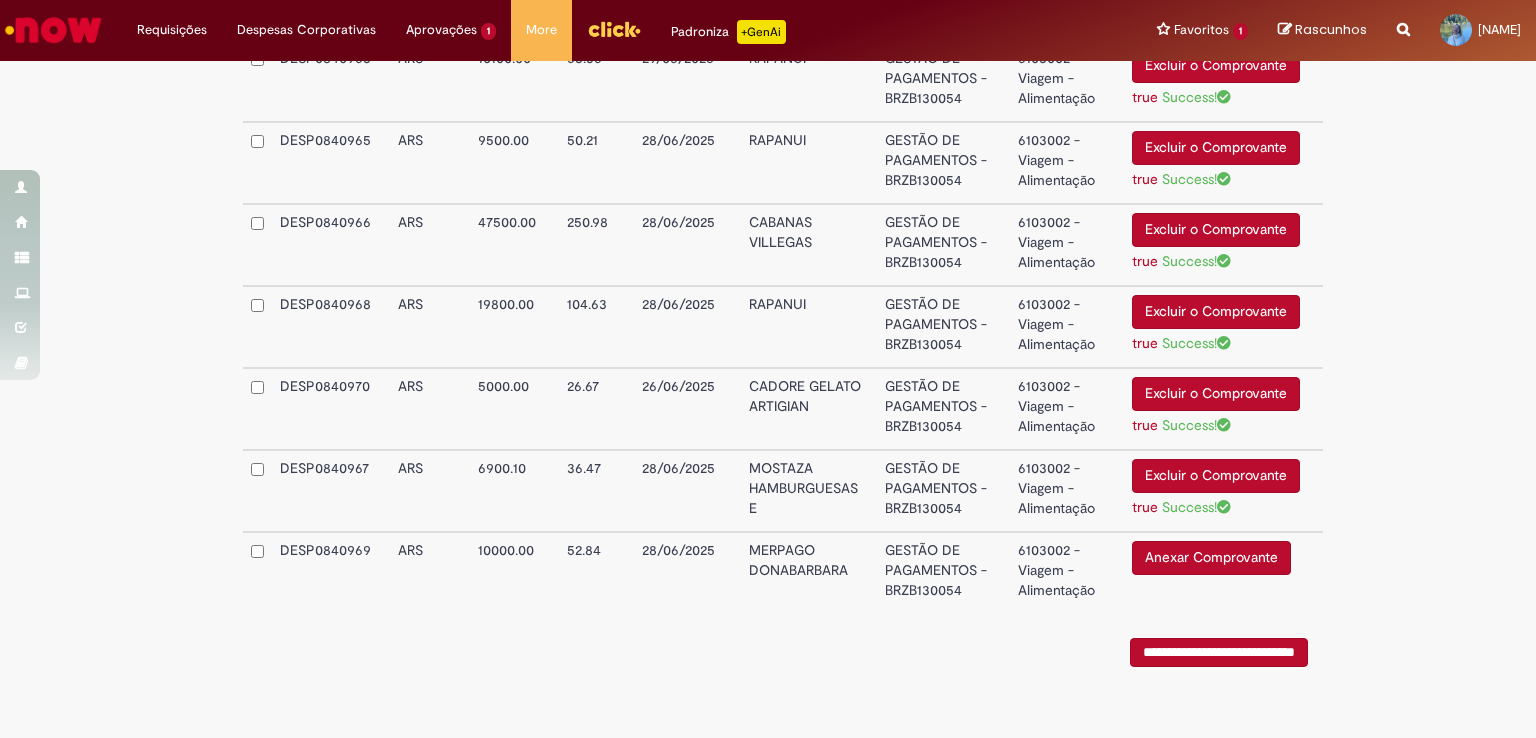 click on "Anexar Comprovante    Excluir o Comprovante" at bounding box center (1223, 570) 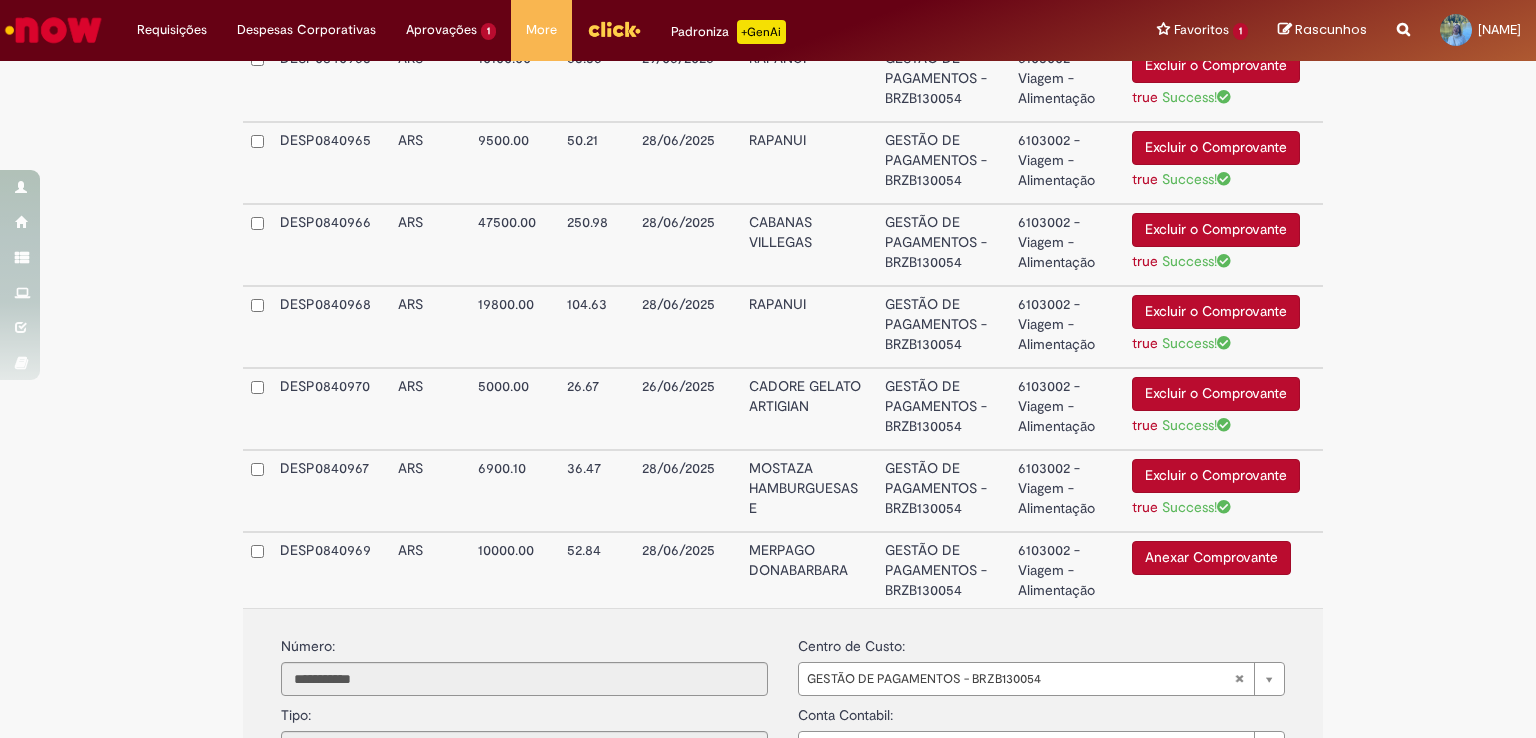 click on "Anexar Comprovante" at bounding box center (1211, 558) 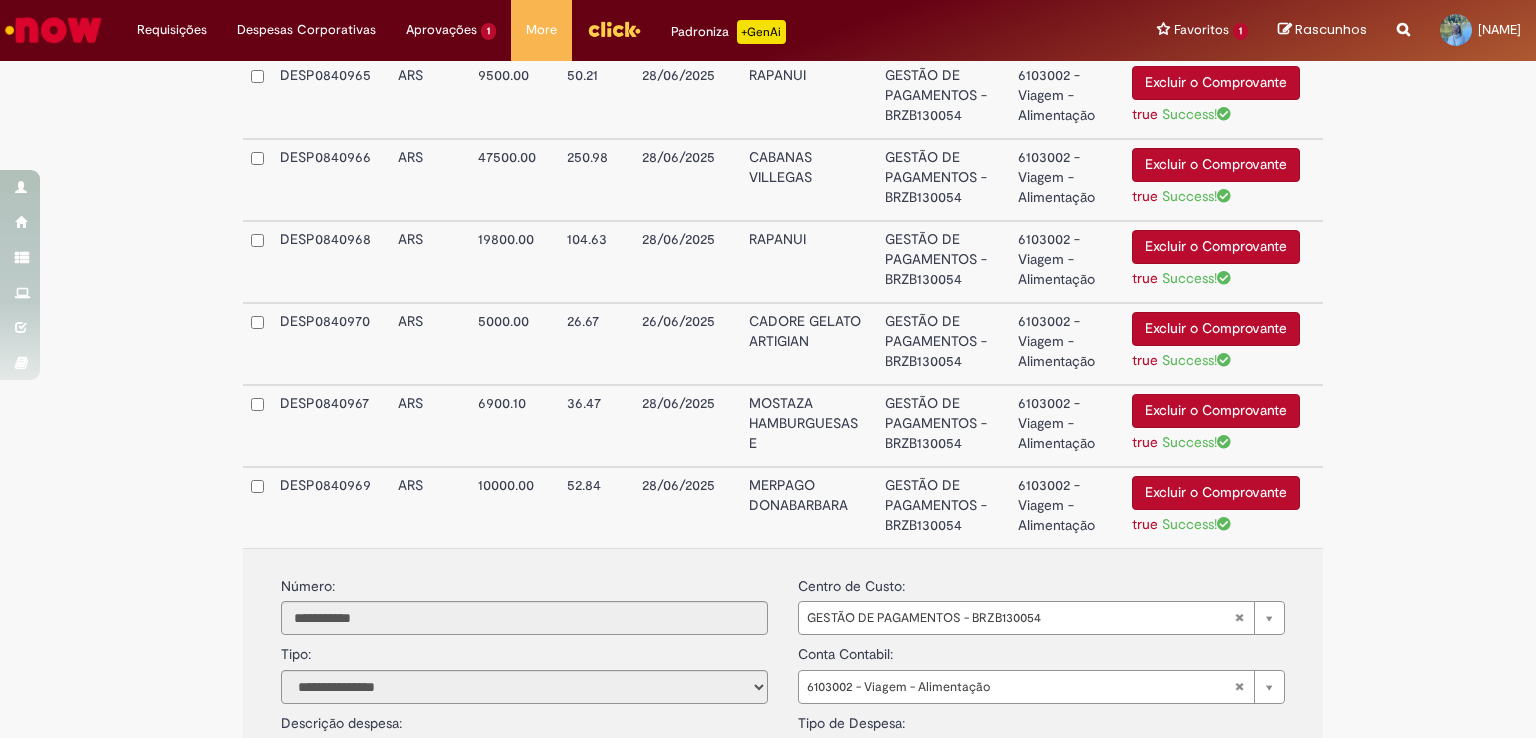 scroll, scrollTop: 1980, scrollLeft: 0, axis: vertical 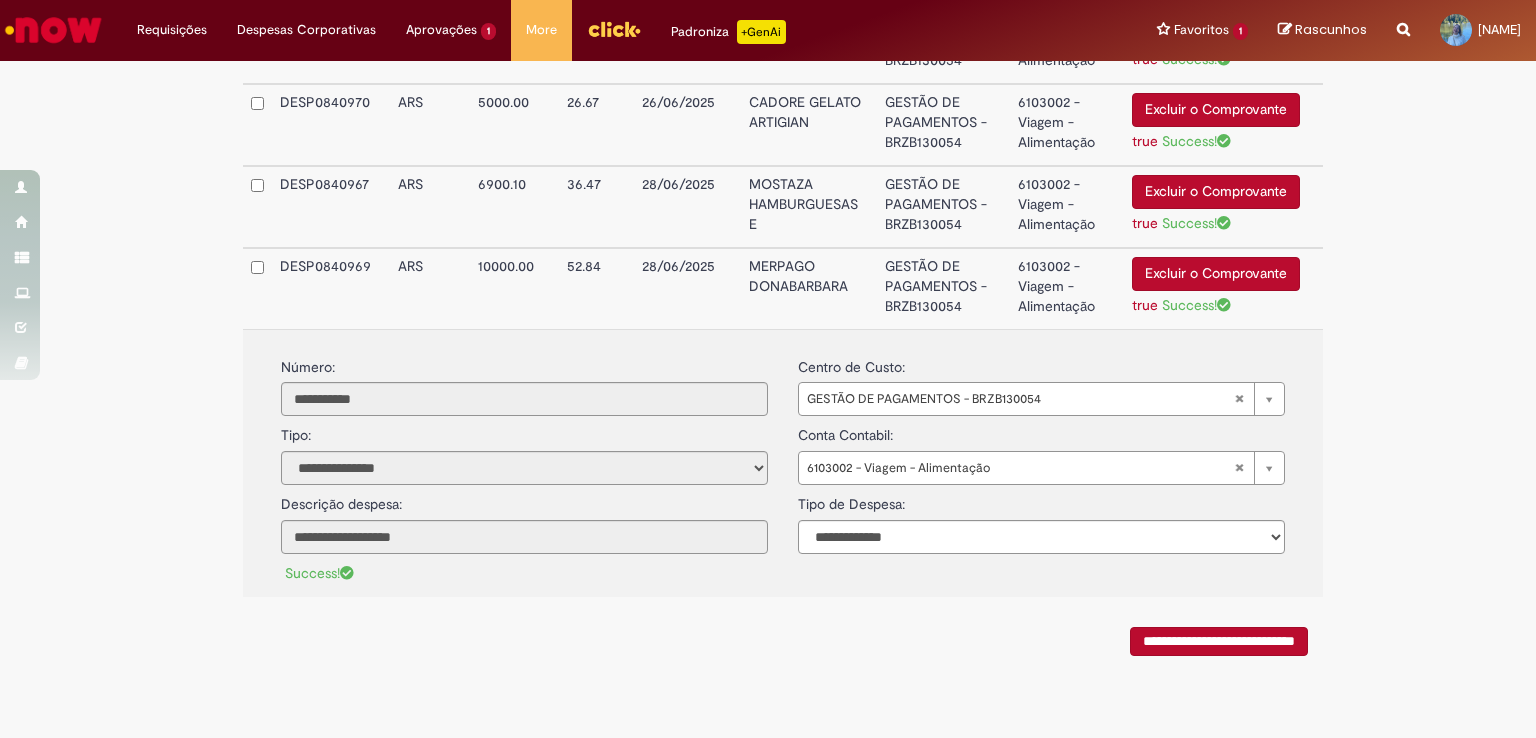 click on "**********" at bounding box center [1219, 641] 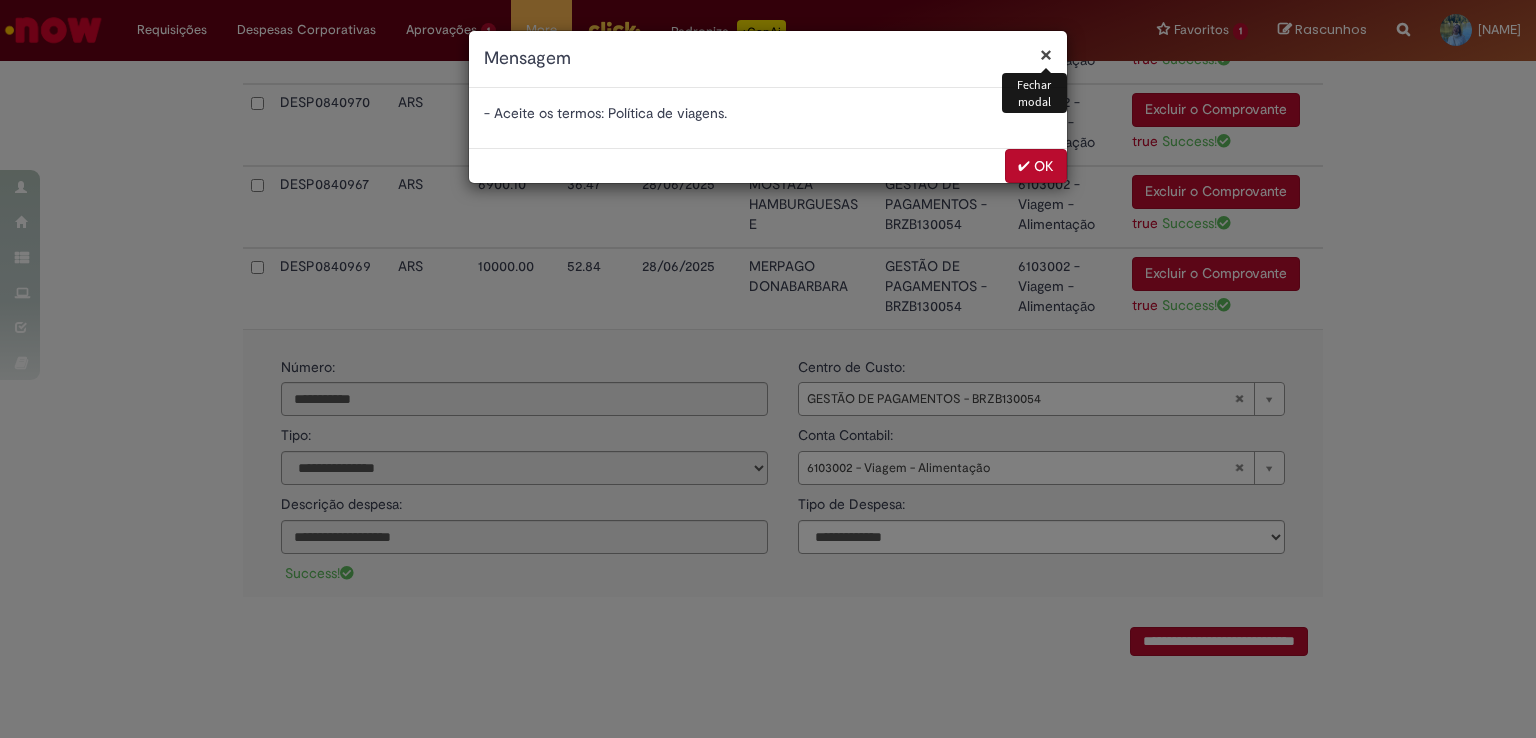 click on "✔ OK" at bounding box center (1036, 166) 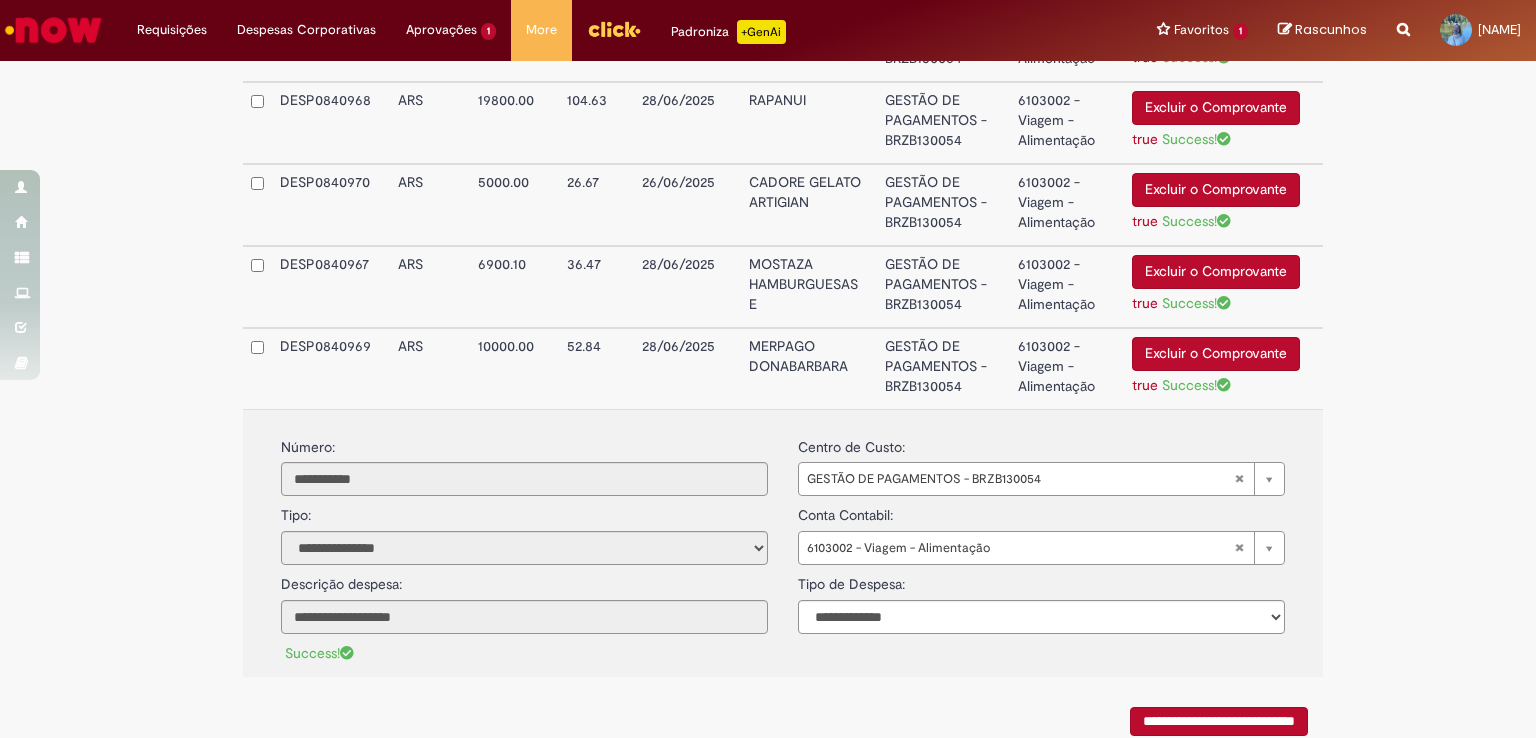 scroll, scrollTop: 1980, scrollLeft: 0, axis: vertical 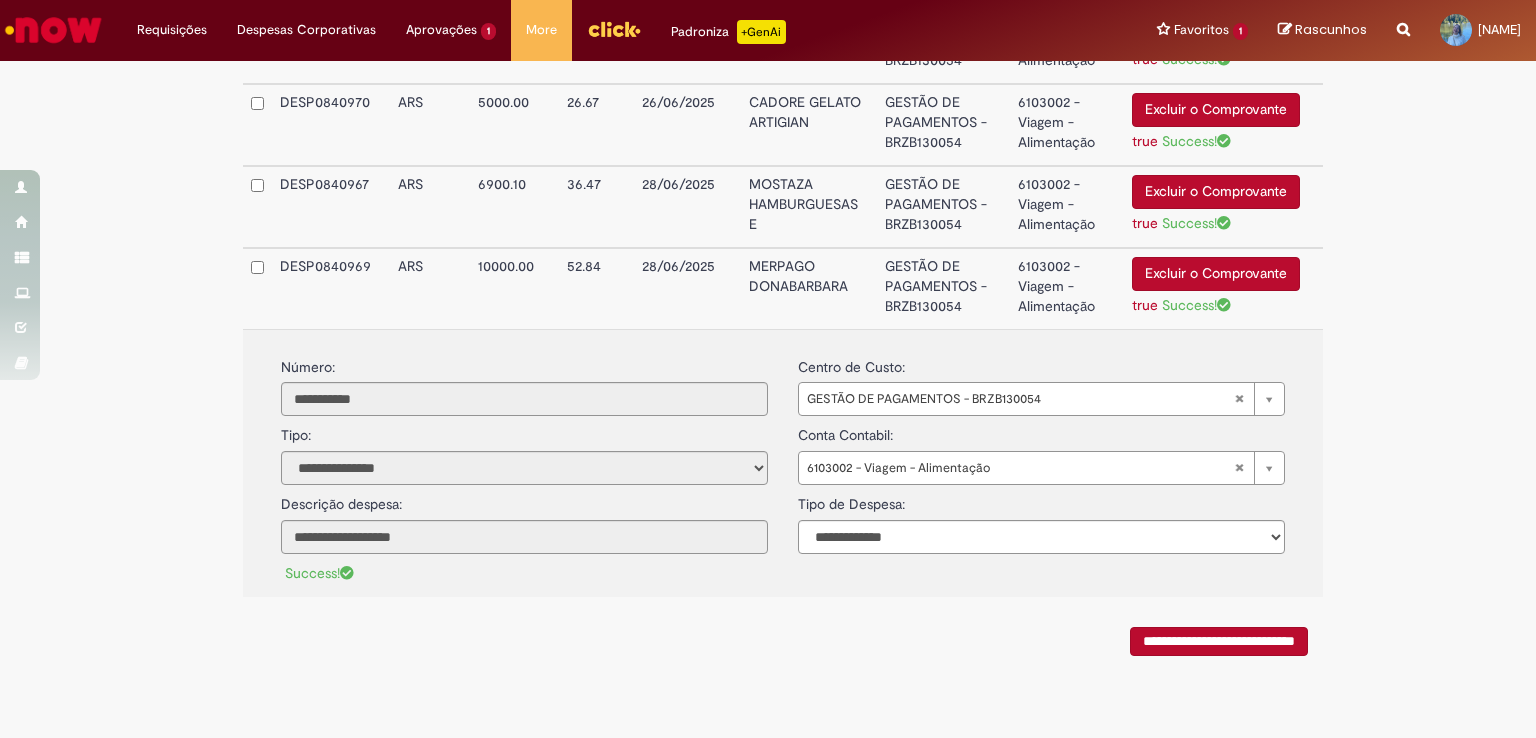 click on "**********" at bounding box center (1219, 641) 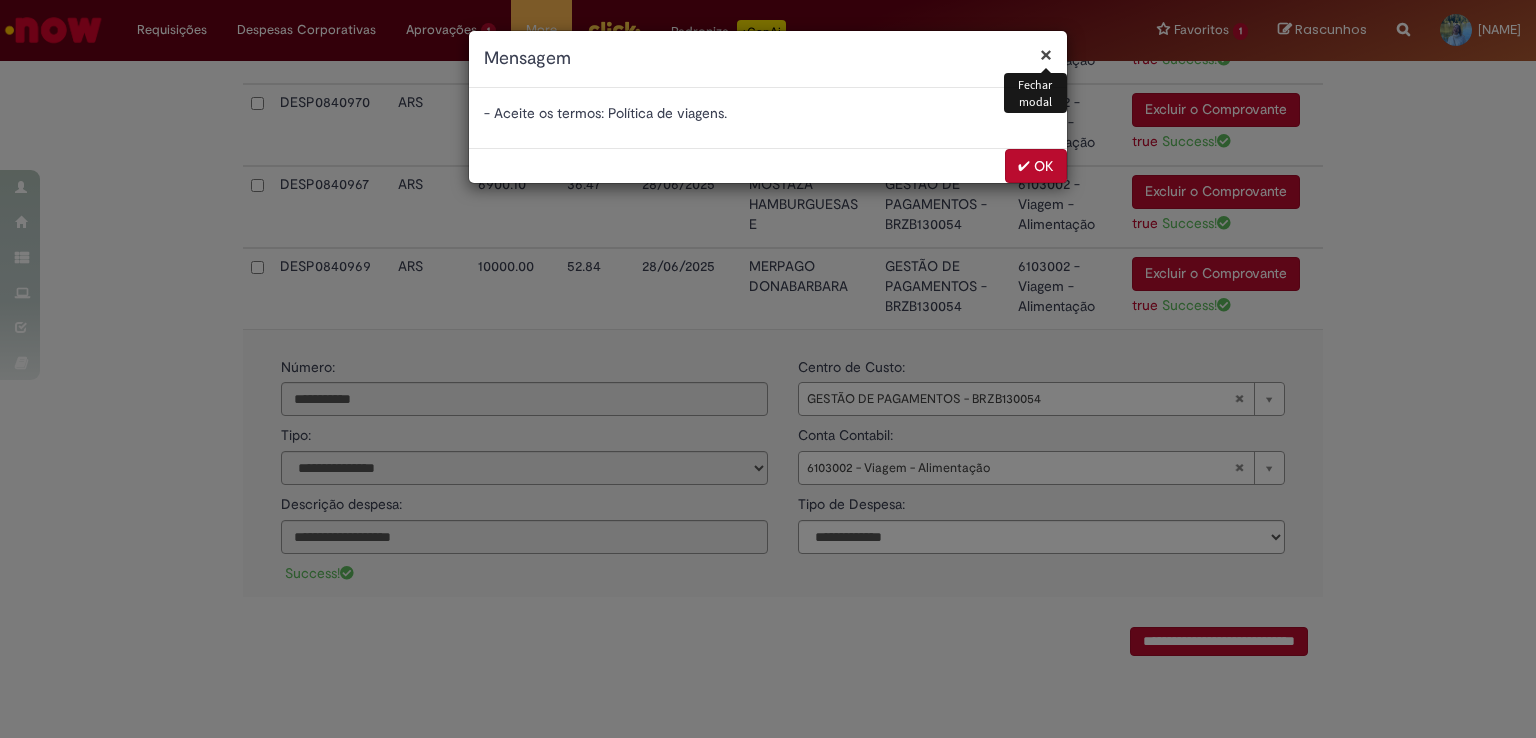 click on "✔ OK" at bounding box center (1036, 166) 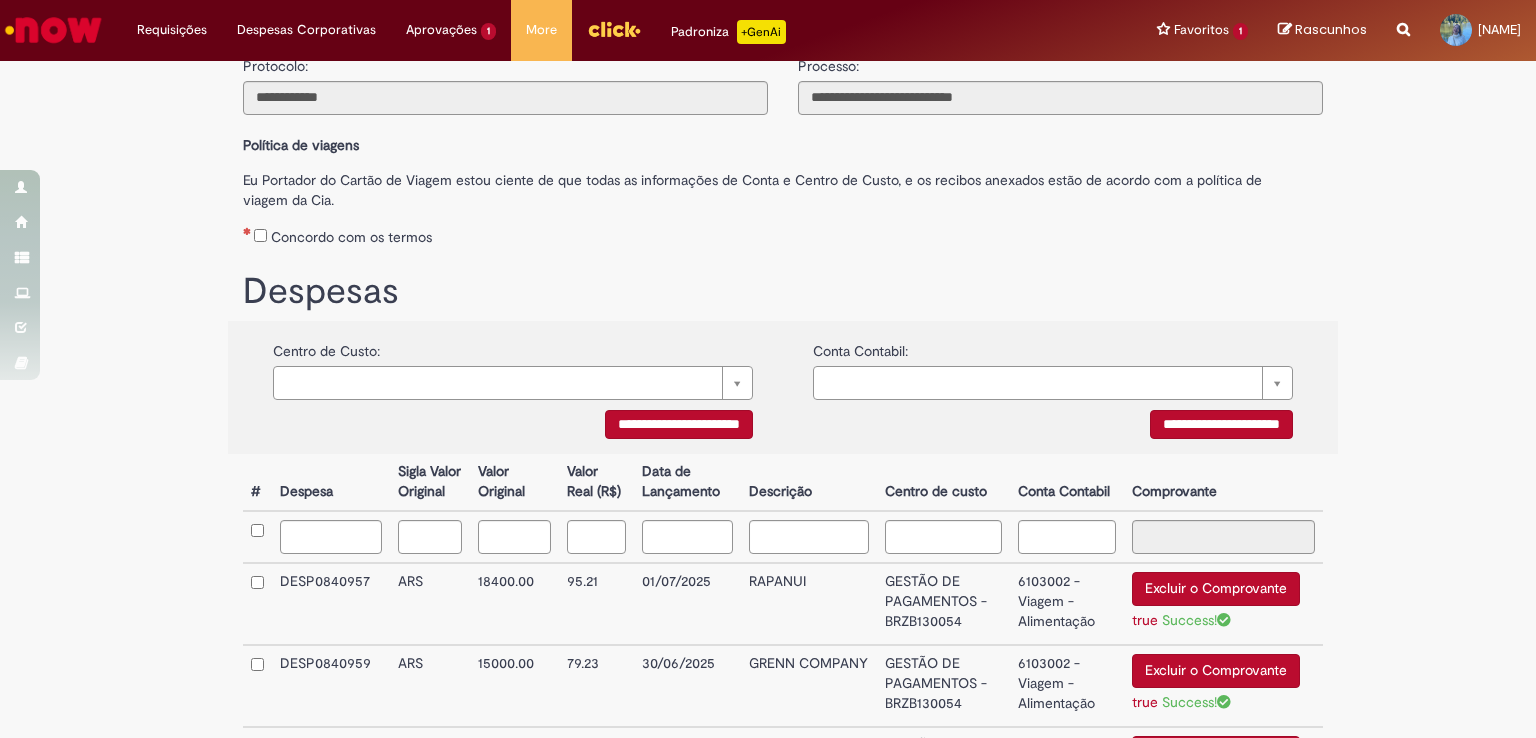 scroll, scrollTop: 0, scrollLeft: 0, axis: both 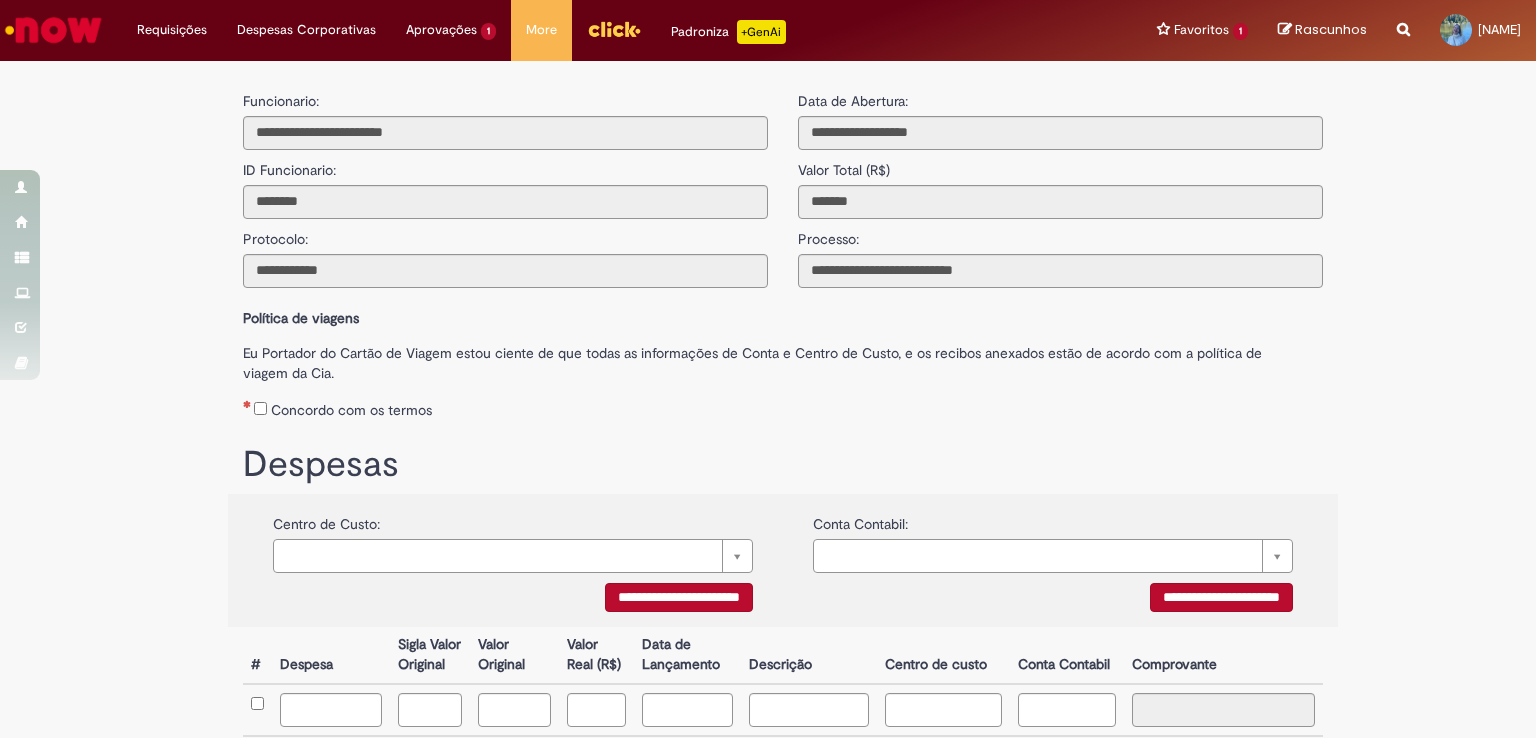 click on "Concordo com os termos" at bounding box center [783, 406] 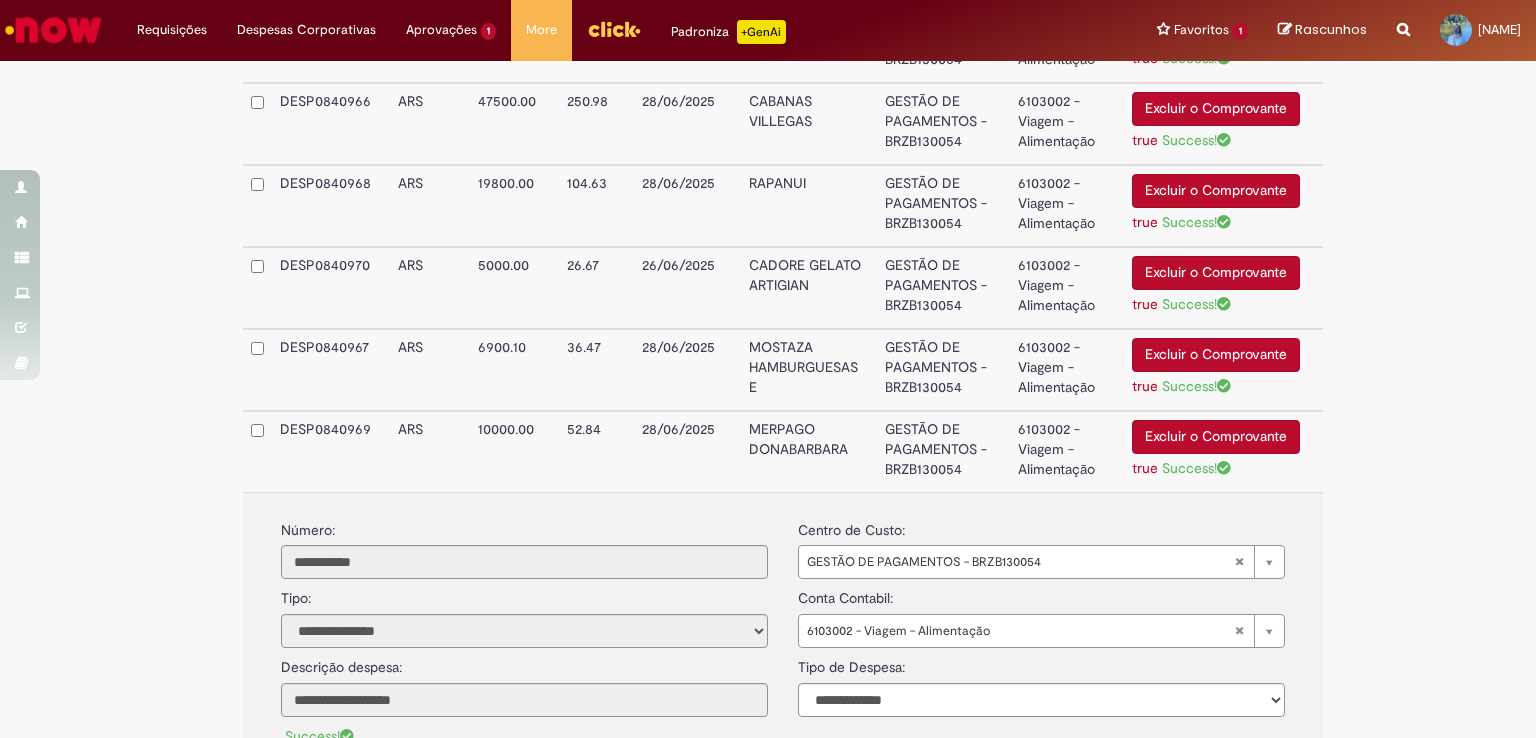 scroll, scrollTop: 1980, scrollLeft: 0, axis: vertical 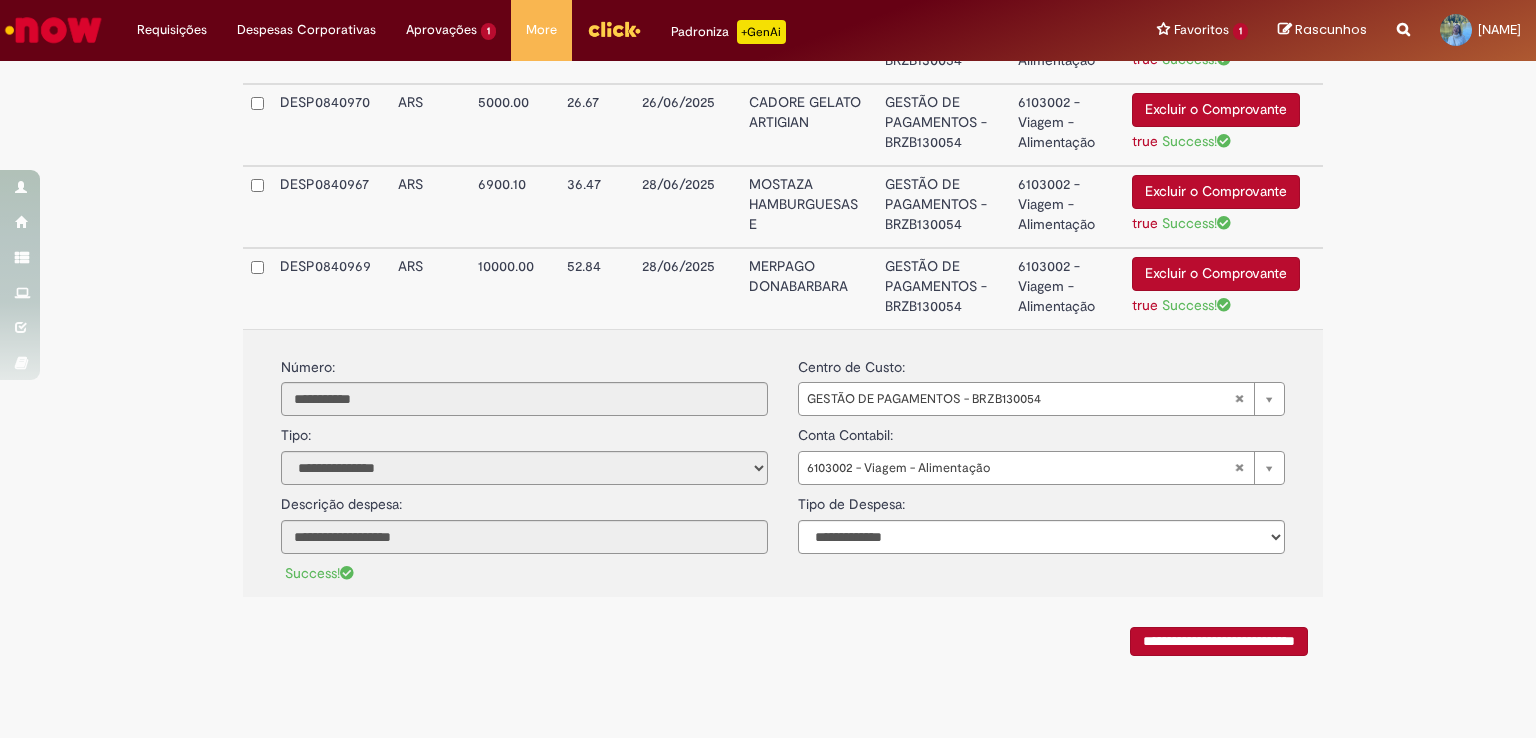 click on "**********" at bounding box center [1219, 641] 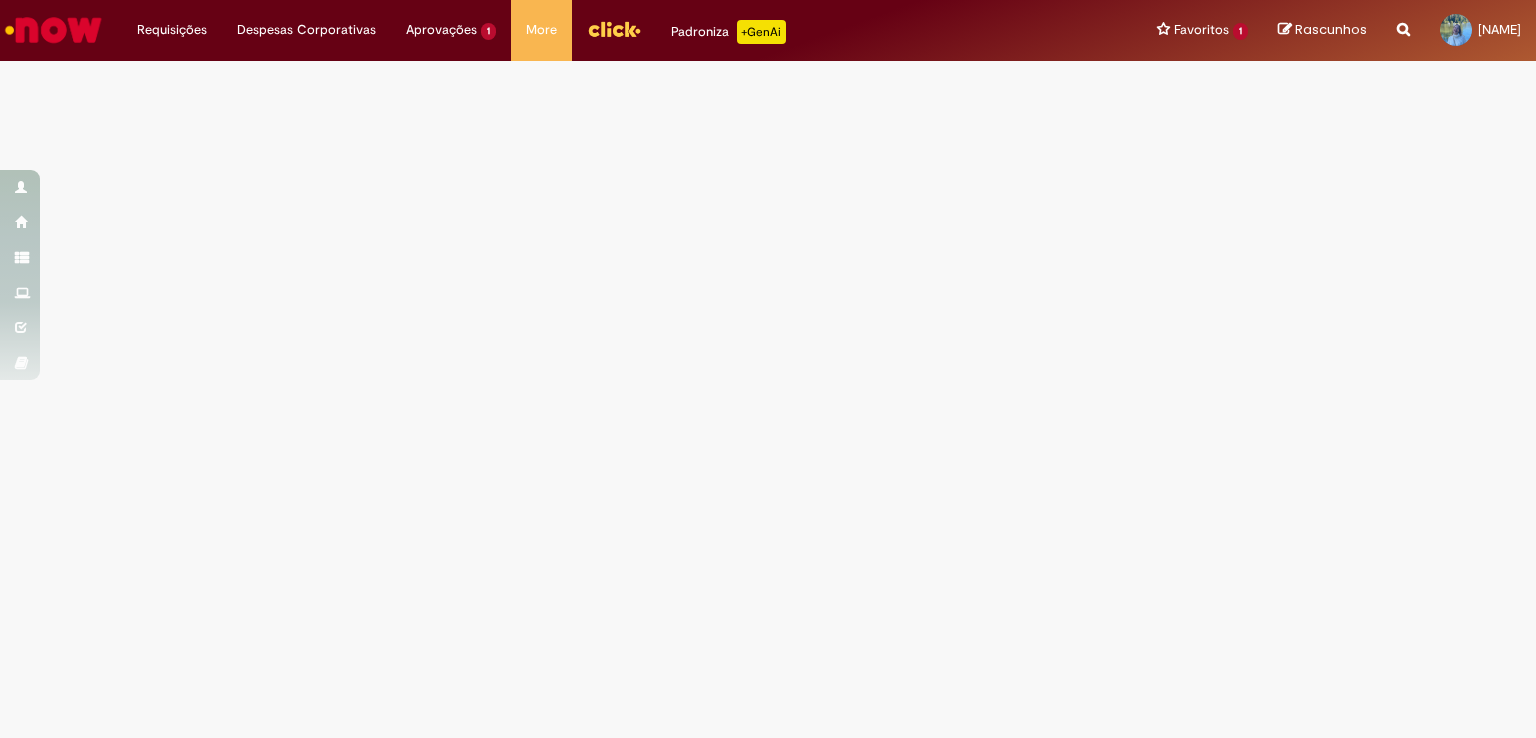 scroll, scrollTop: 0, scrollLeft: 0, axis: both 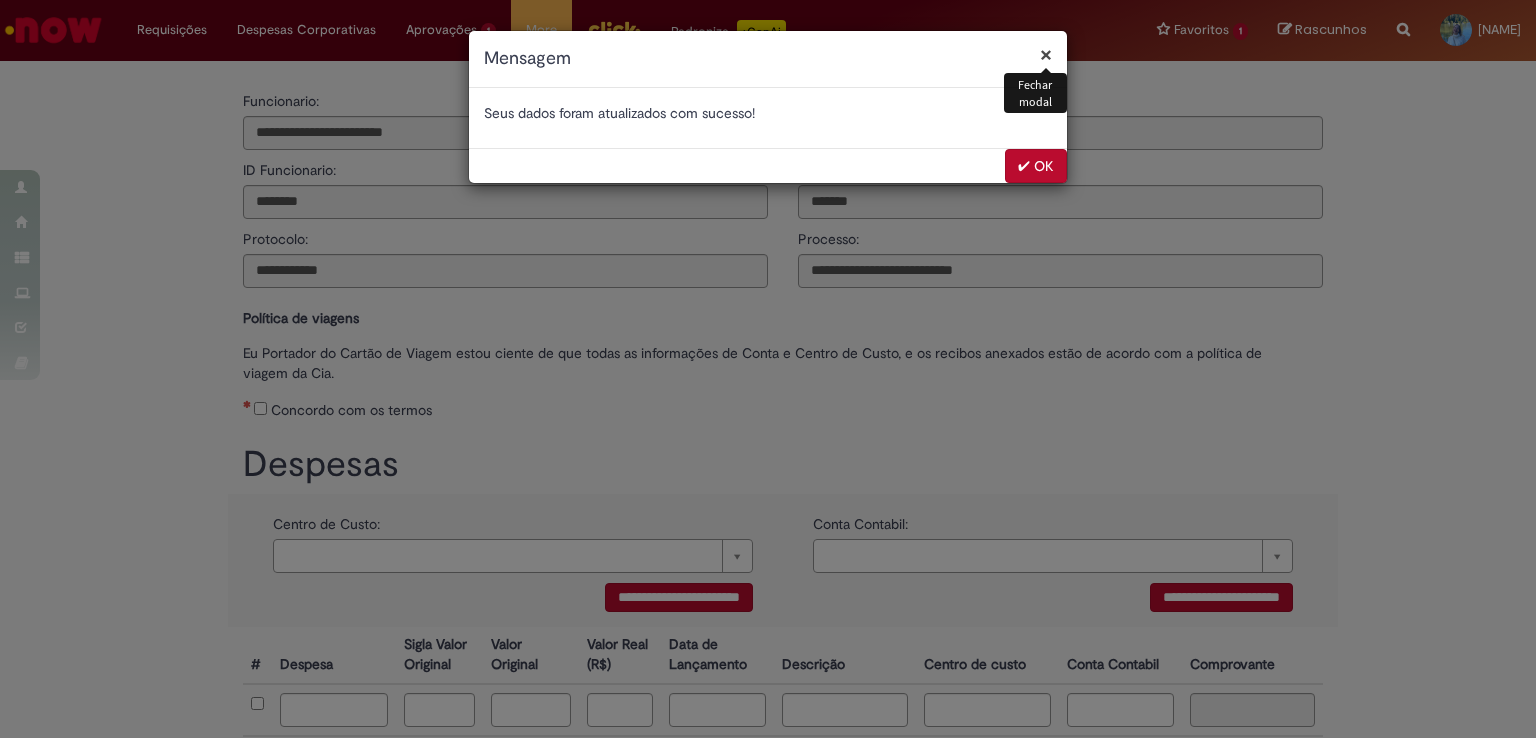 click on "✔ OK" at bounding box center [1036, 166] 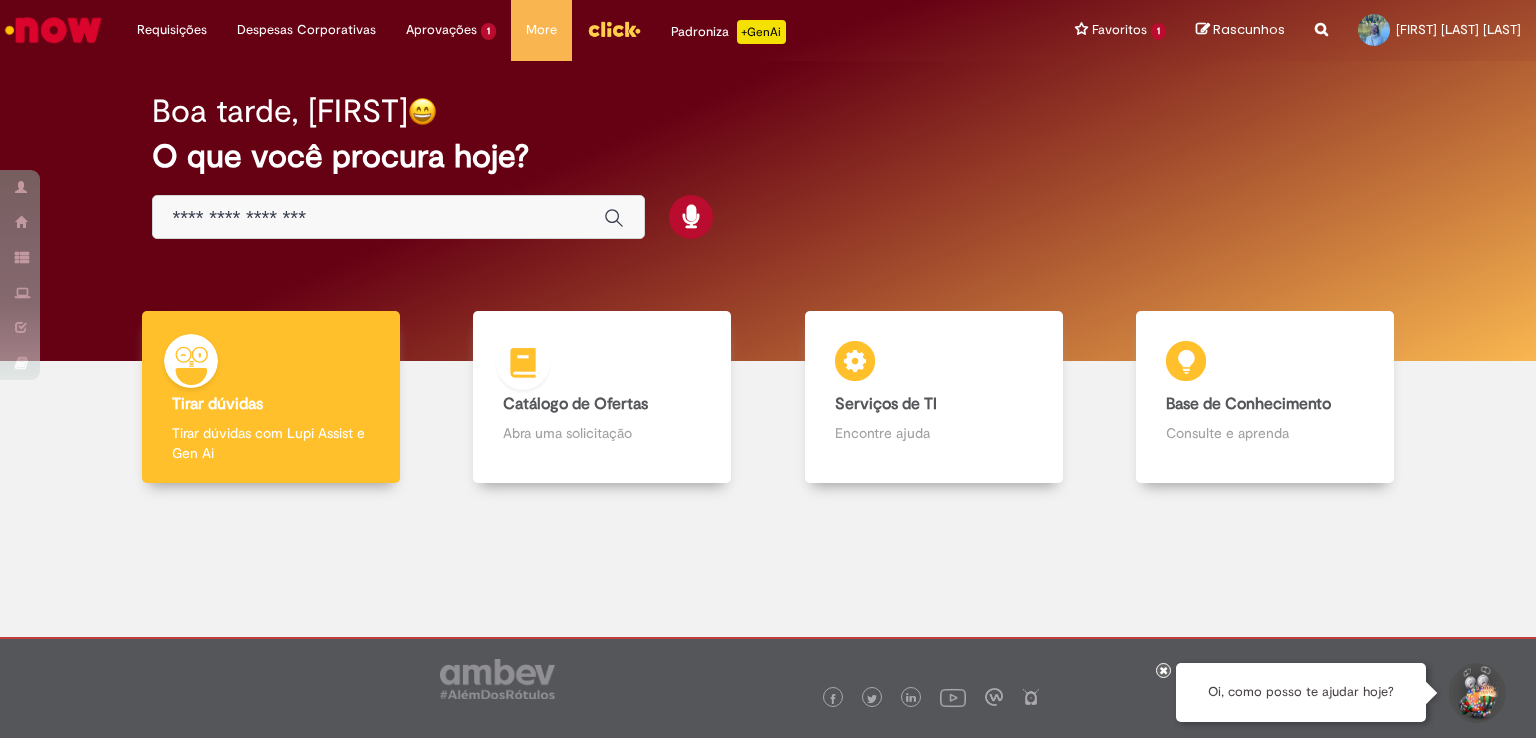 scroll, scrollTop: 0, scrollLeft: 0, axis: both 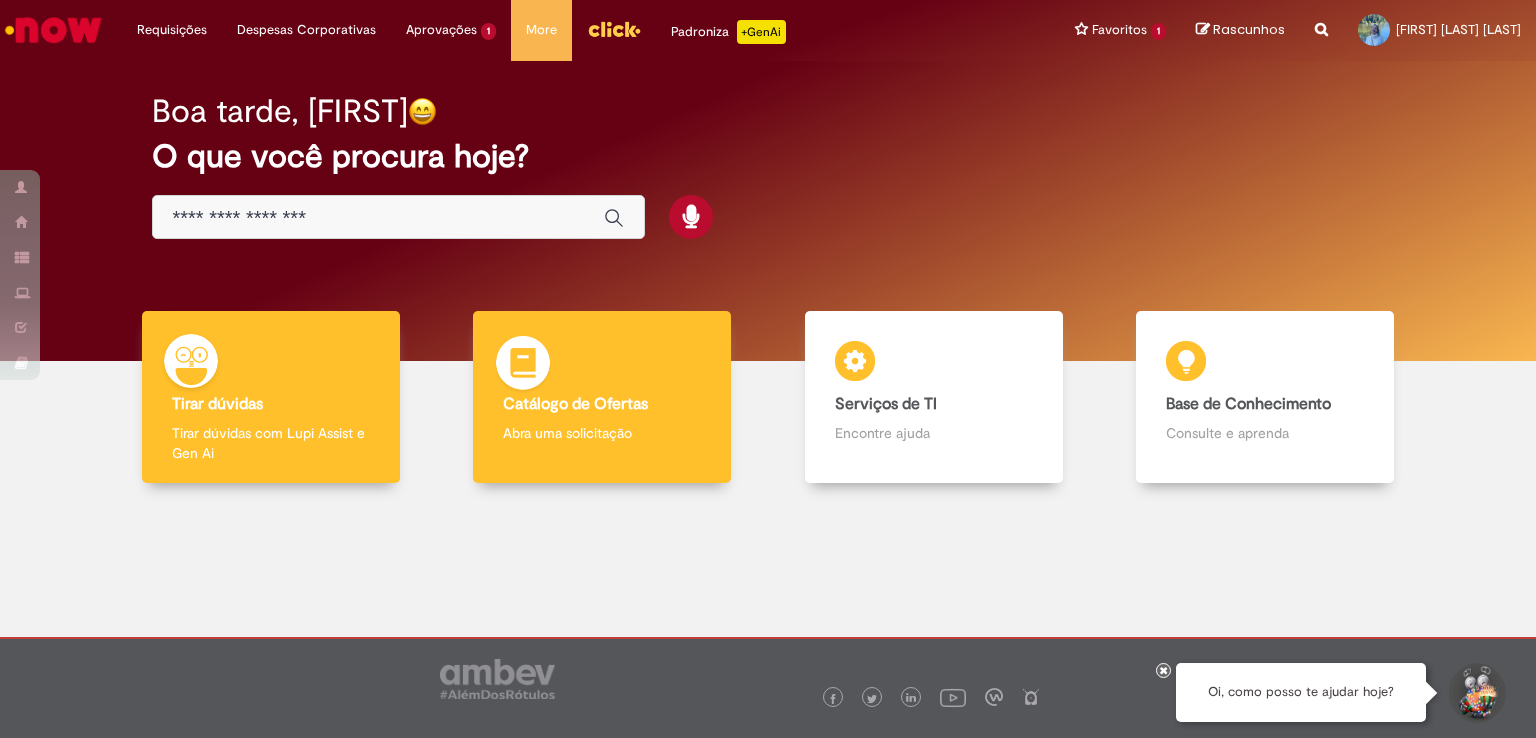 click on "Abra uma solicitação" at bounding box center [602, 433] 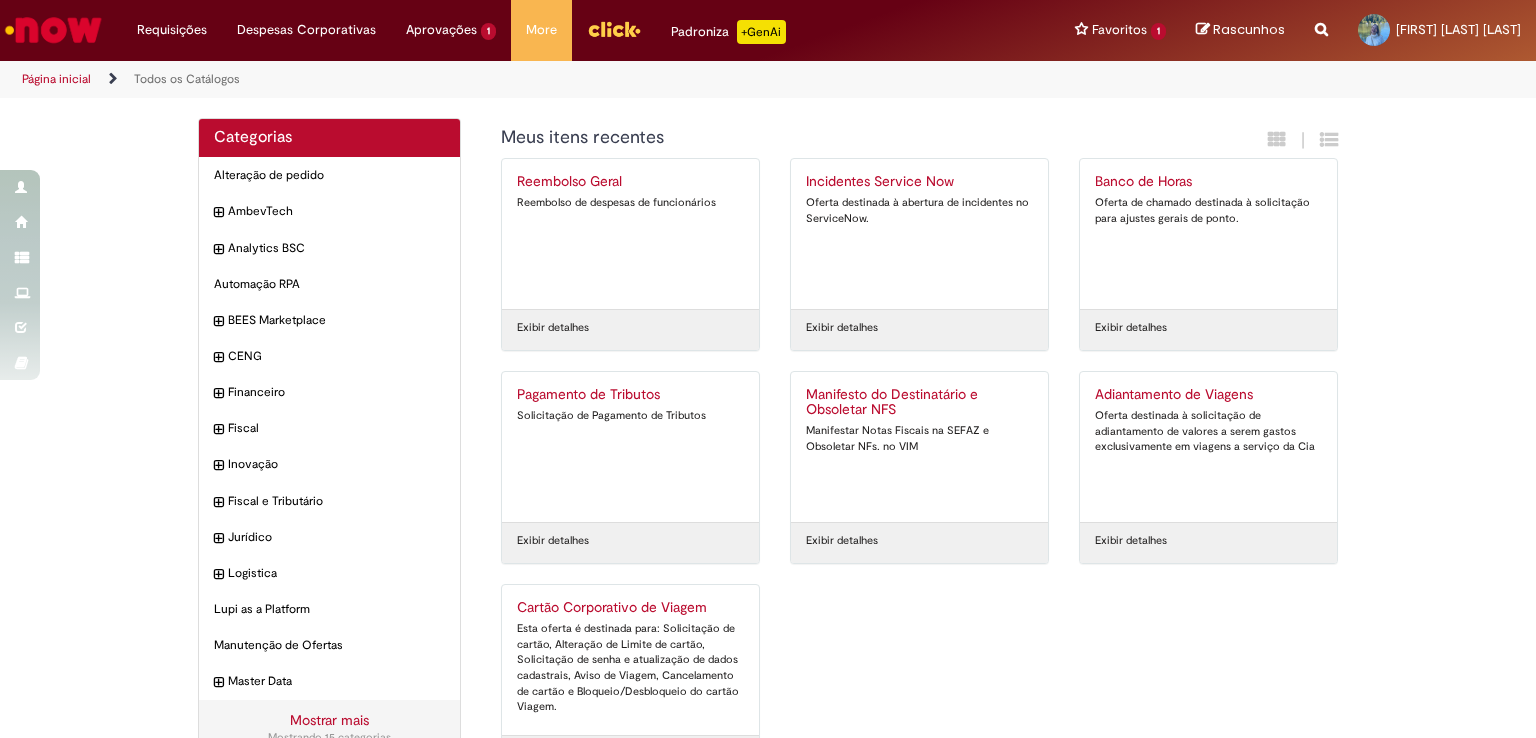 click on "Incidentes Service Now
Oferta destinada à abertura de incidentes no ServiceNow.
Exibir detalhes" at bounding box center (919, 264) 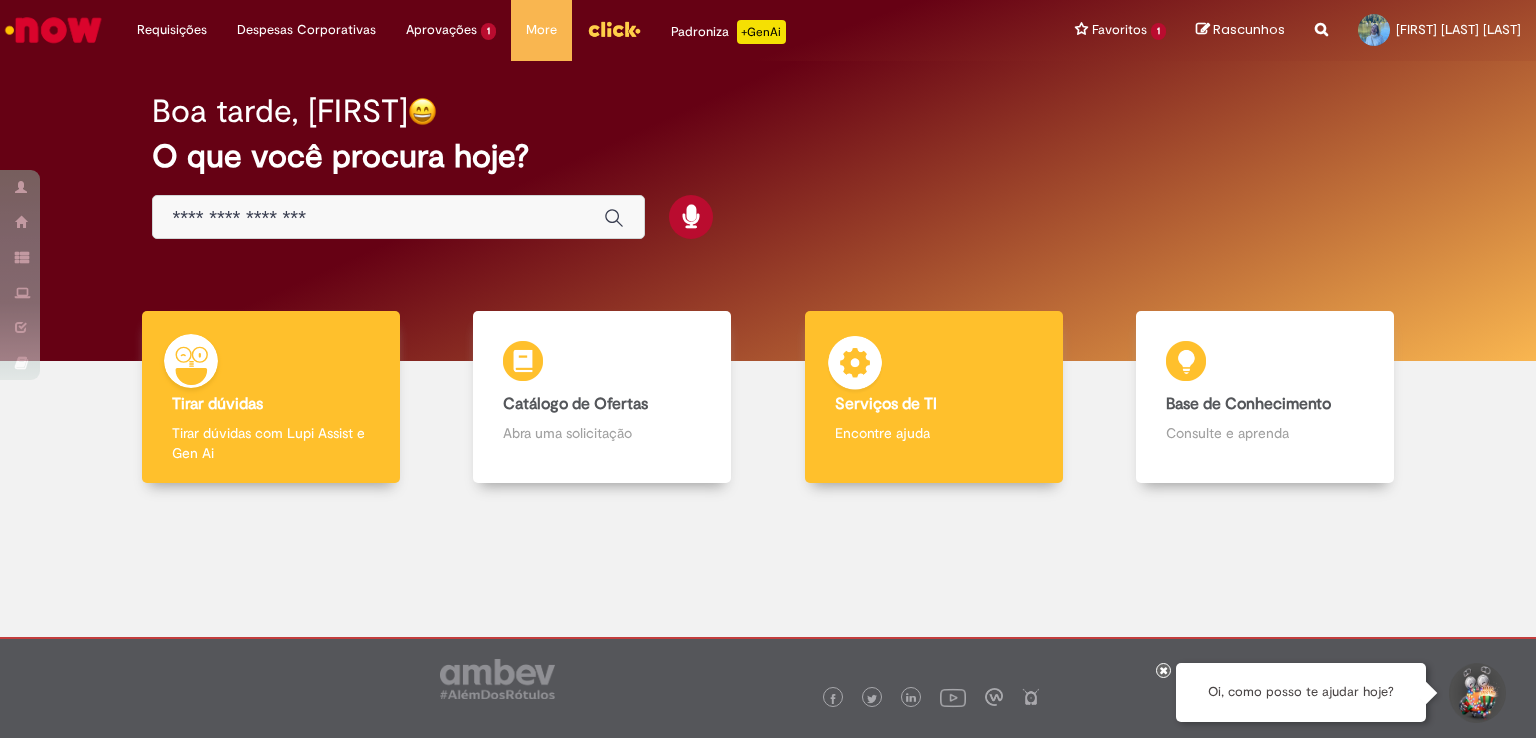 click on "Serviços de TI" at bounding box center (934, 405) 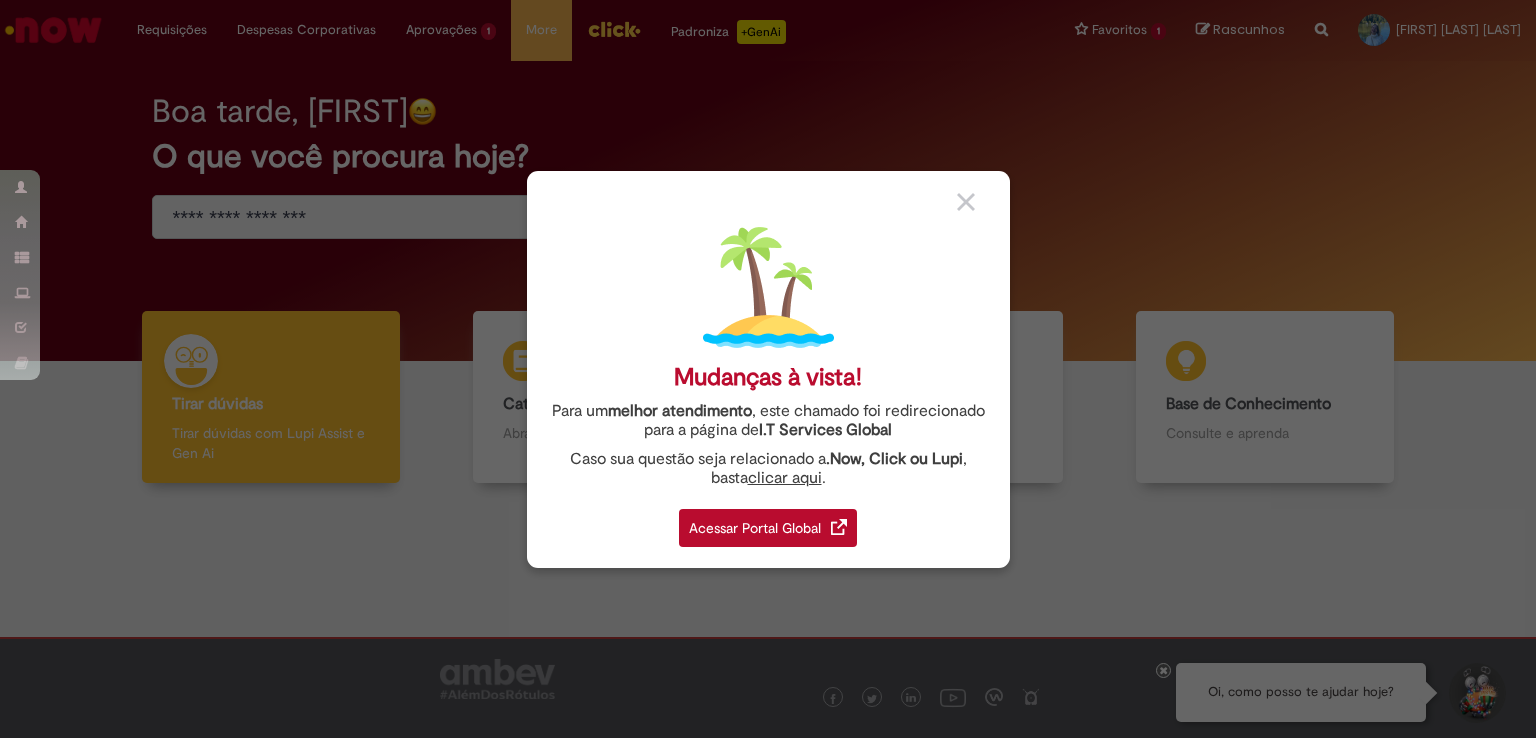 click on "Acessar Portal Global" at bounding box center [768, 528] 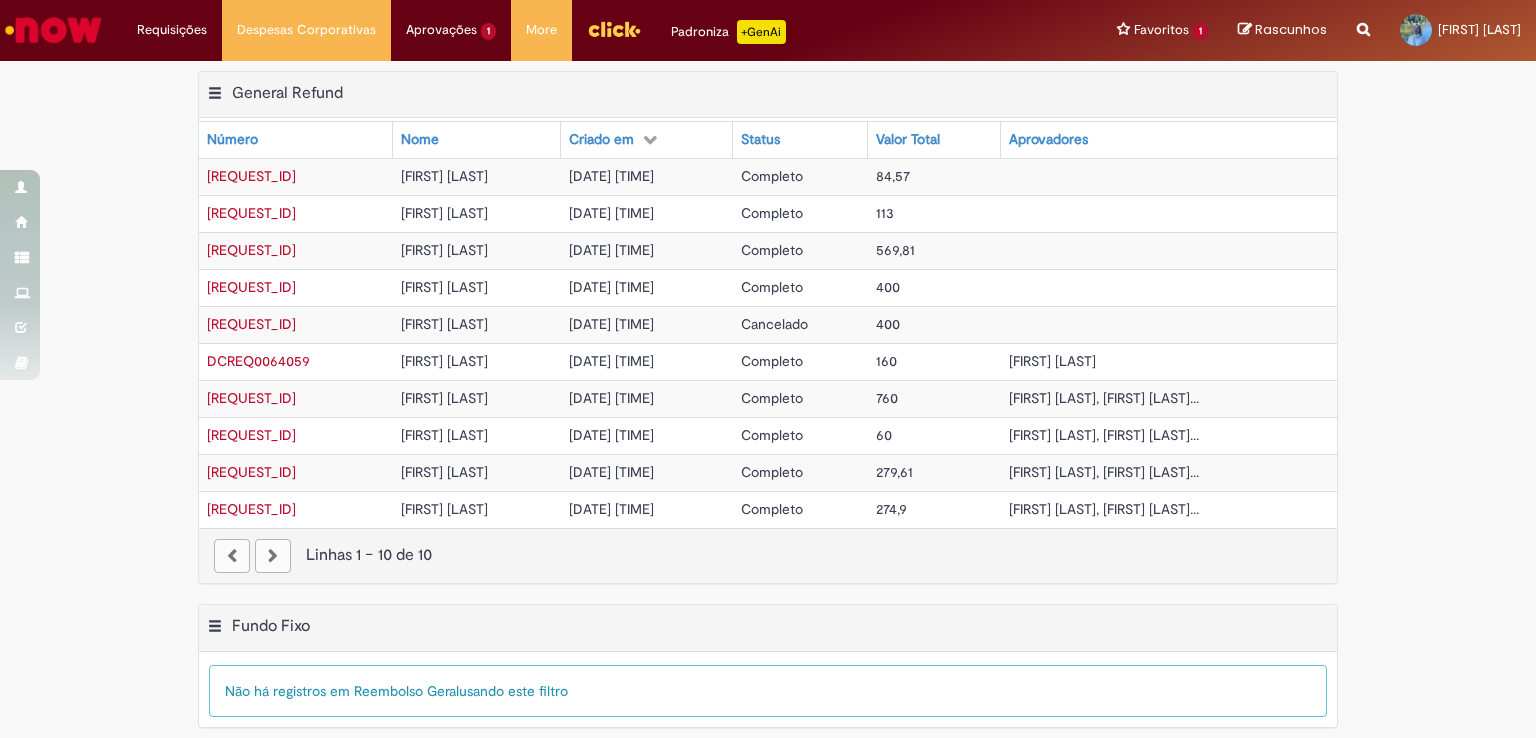 scroll, scrollTop: 0, scrollLeft: 0, axis: both 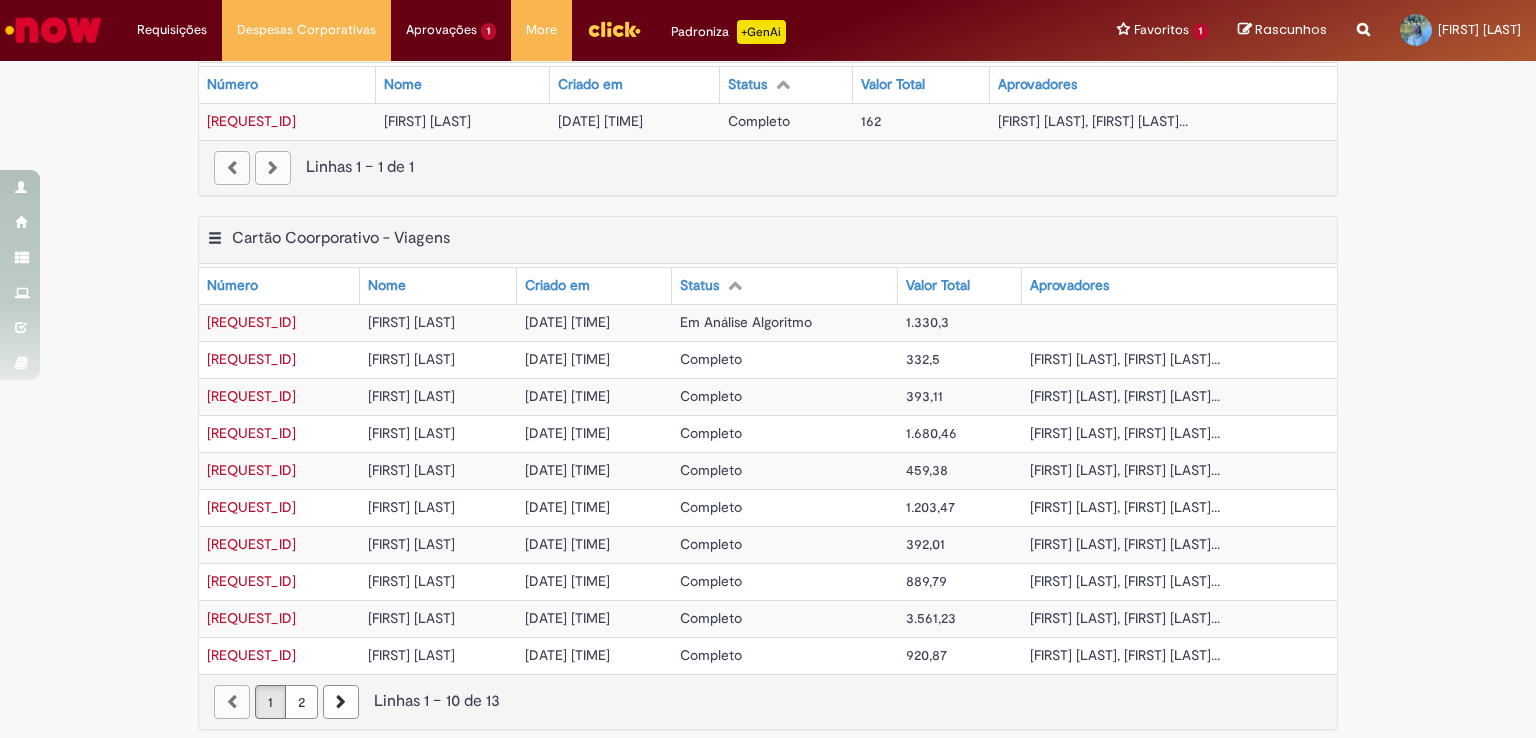 click on "01/12/2022 14:48:30" at bounding box center [567, 433] 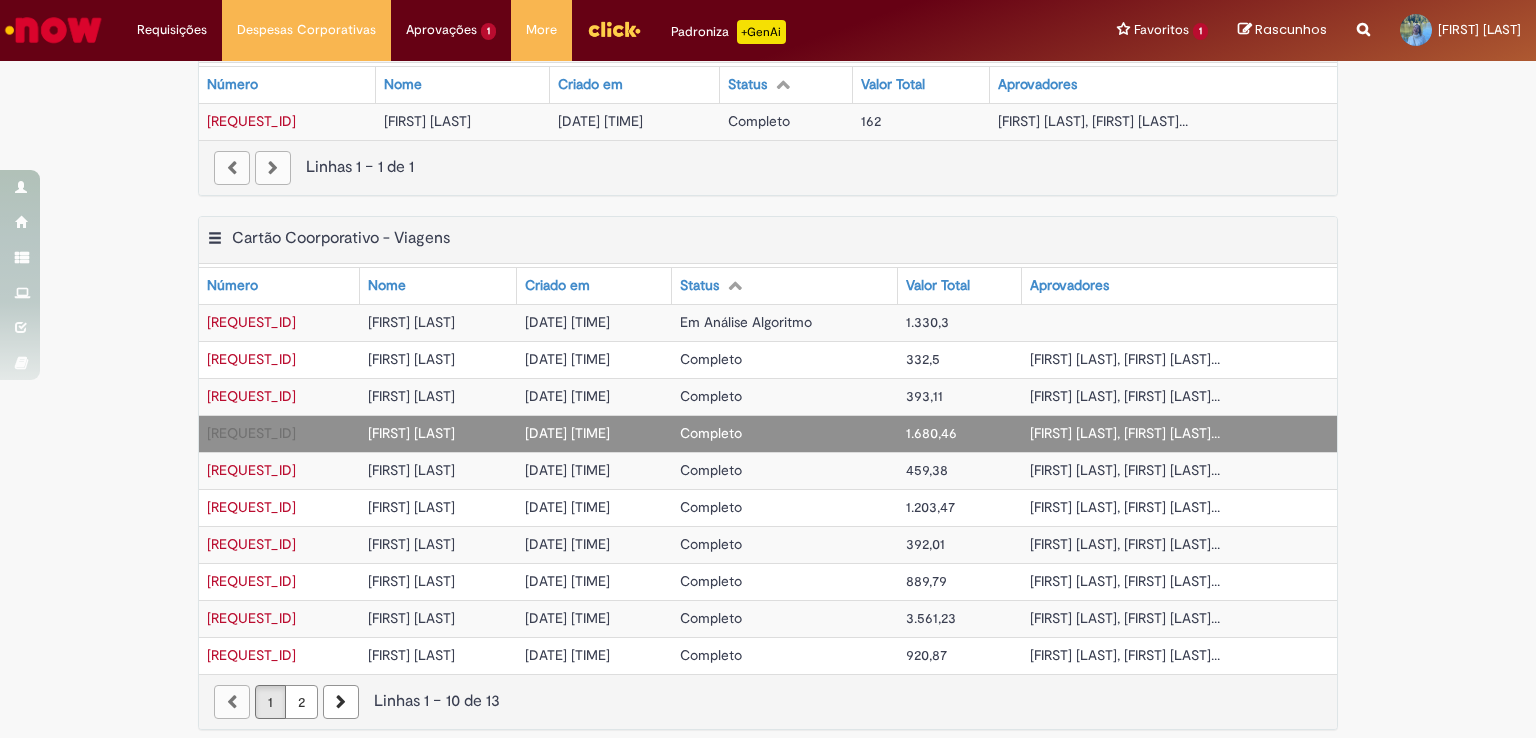 scroll, scrollTop: 0, scrollLeft: 0, axis: both 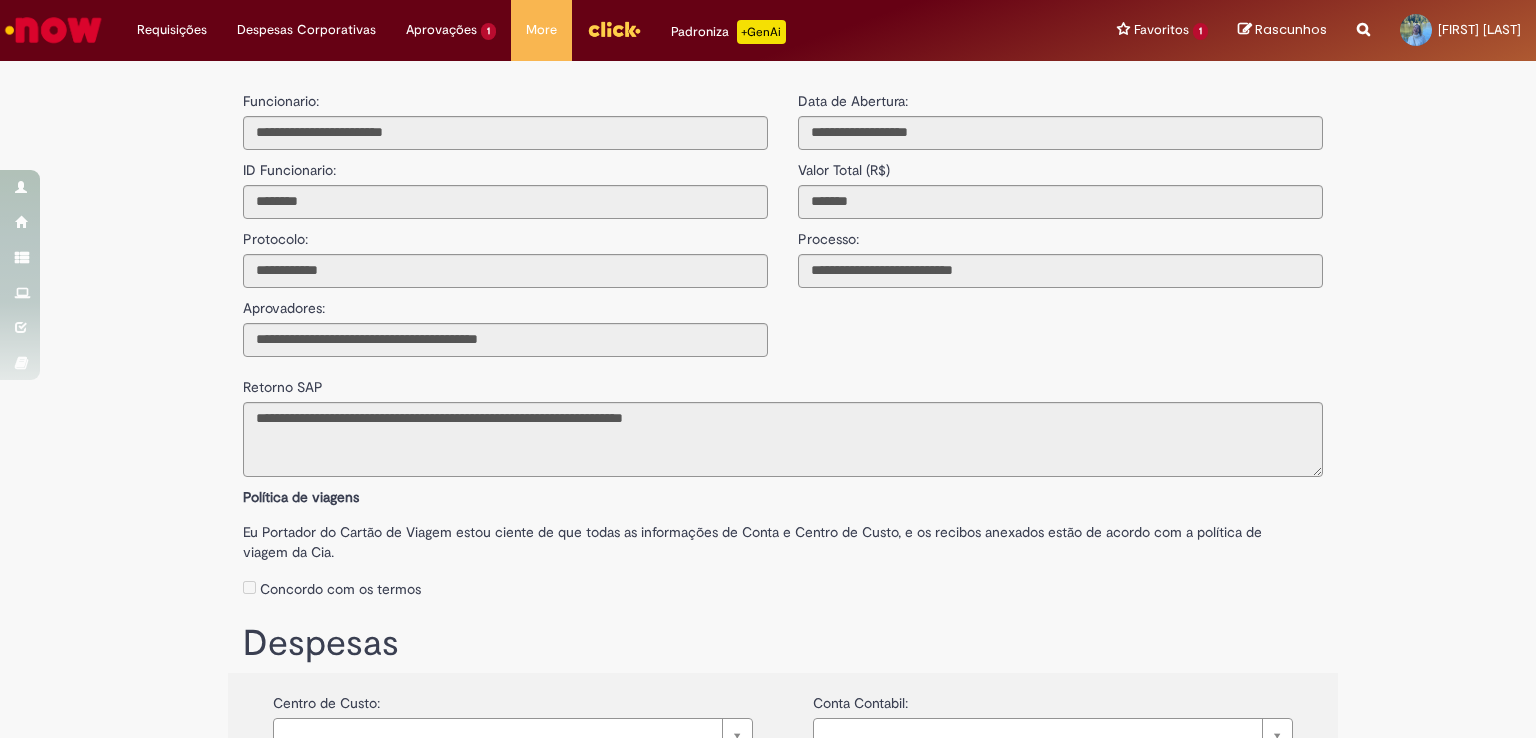 click on "**********" at bounding box center [768, 553] 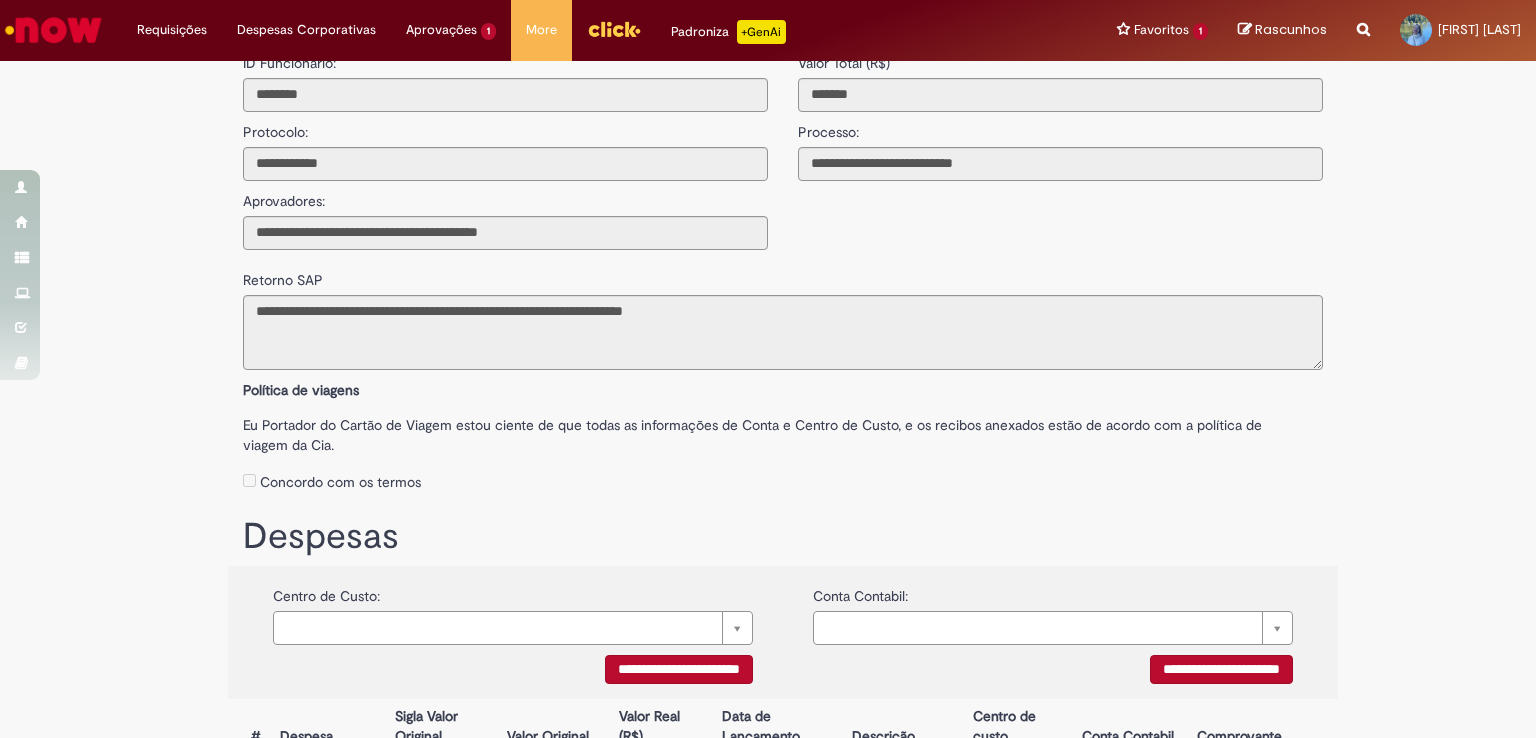scroll, scrollTop: 0, scrollLeft: 0, axis: both 